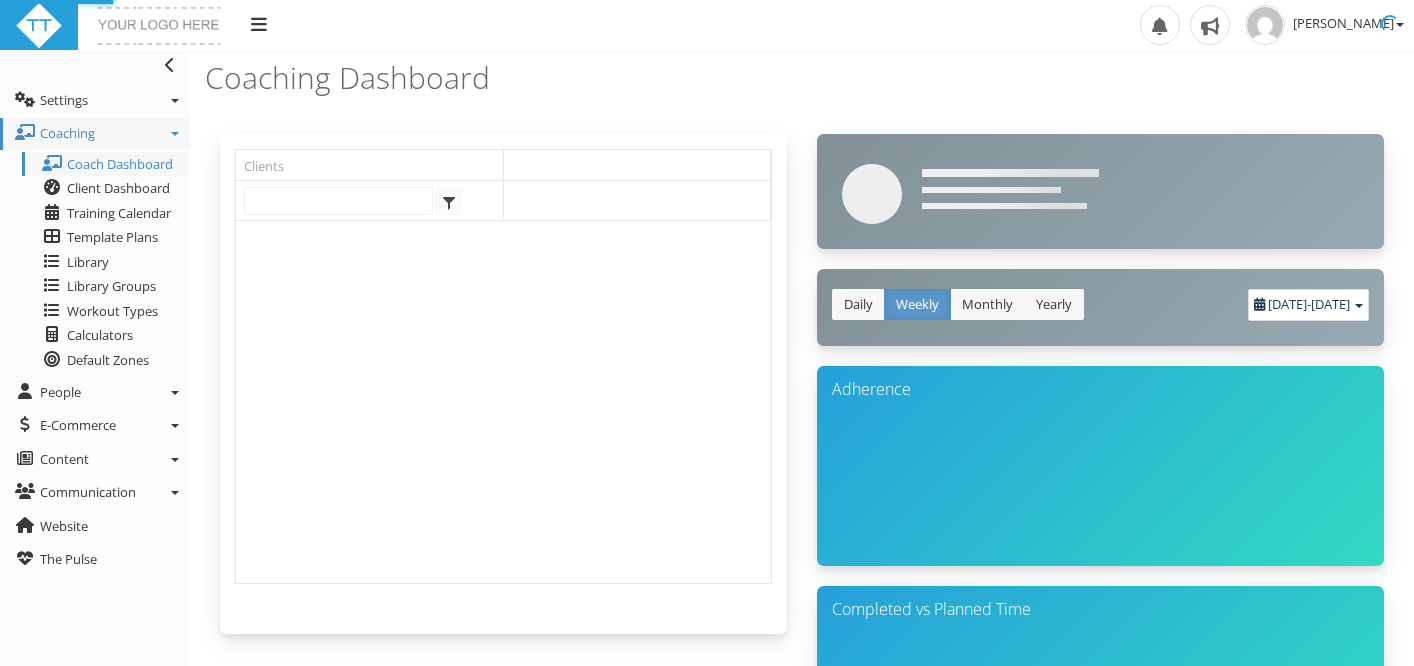 scroll, scrollTop: 0, scrollLeft: 0, axis: both 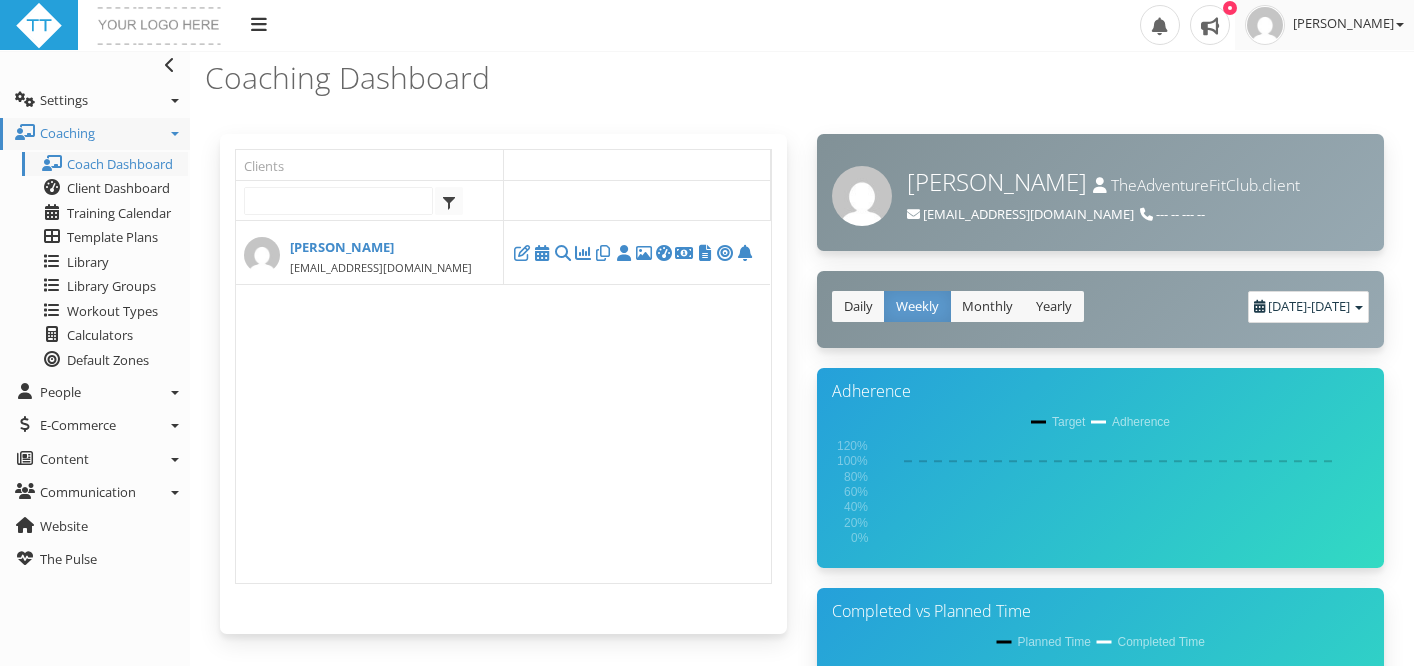 click at bounding box center [1265, 25] 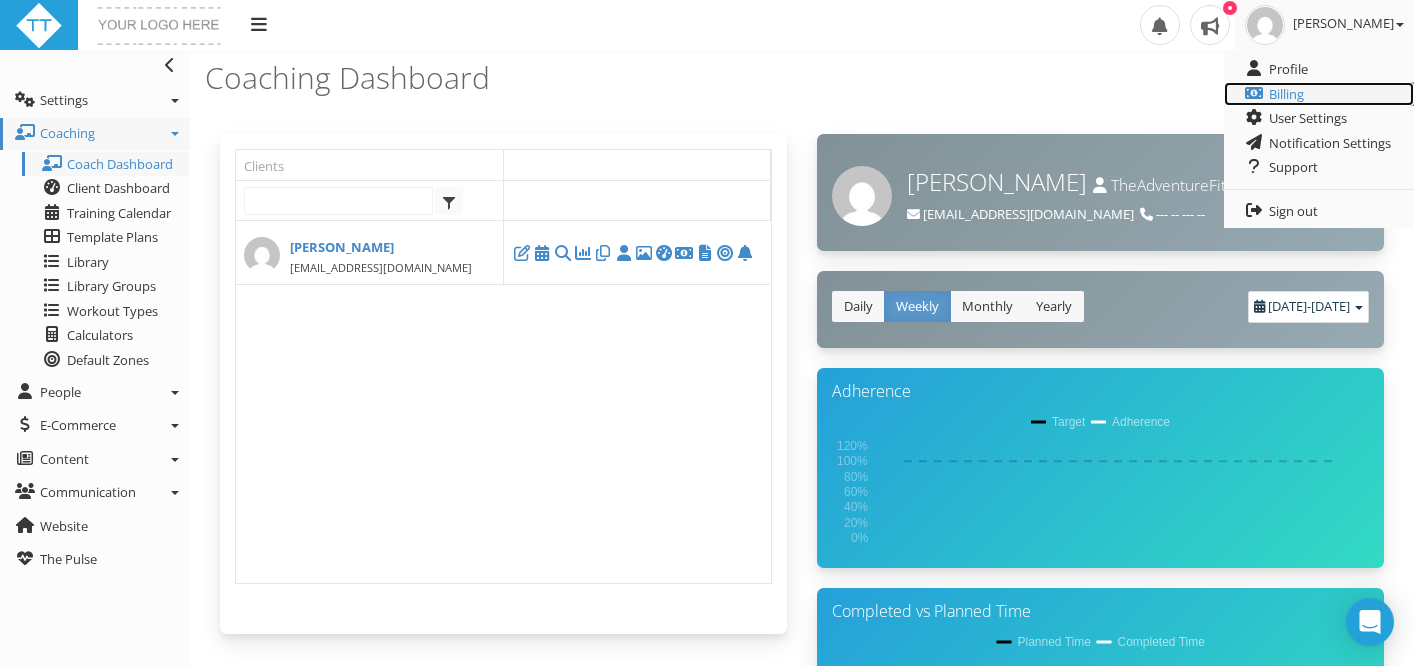 click on "Billing" at bounding box center (1319, 94) 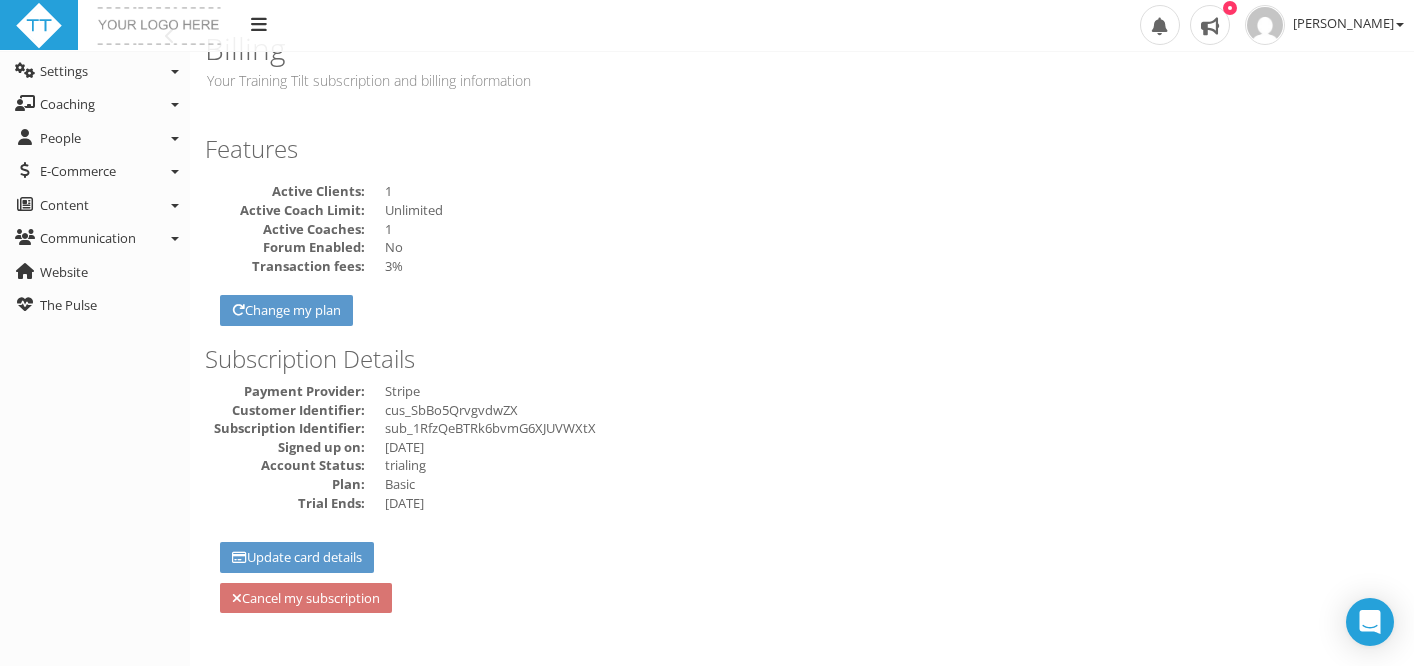 scroll, scrollTop: 31, scrollLeft: 0, axis: vertical 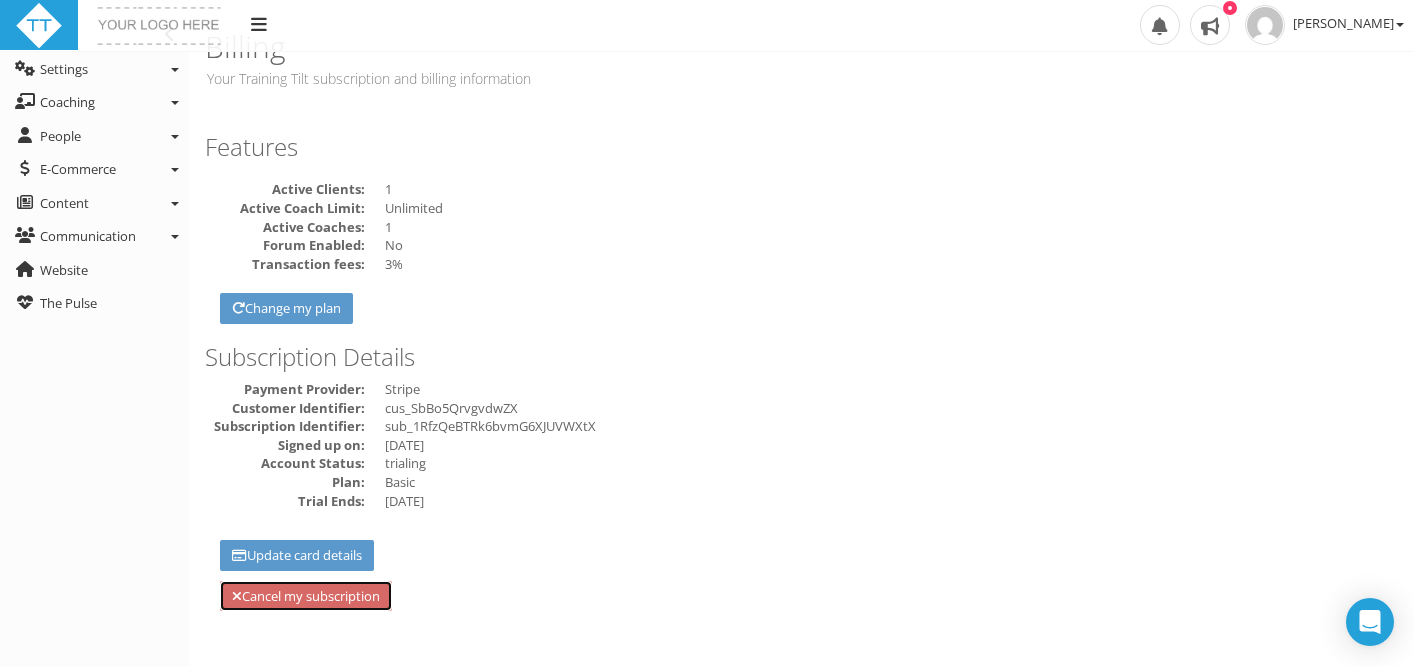 click on "Cancel my subscription" at bounding box center [306, 596] 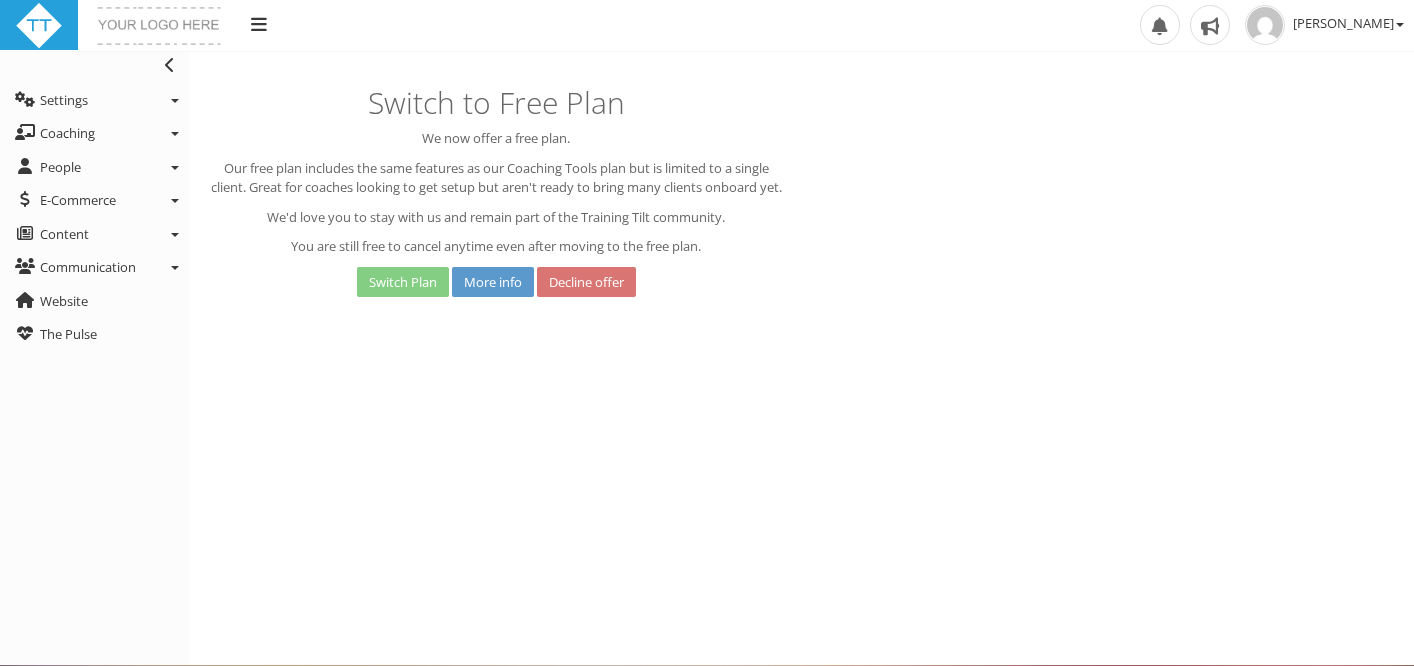 scroll, scrollTop: 0, scrollLeft: 0, axis: both 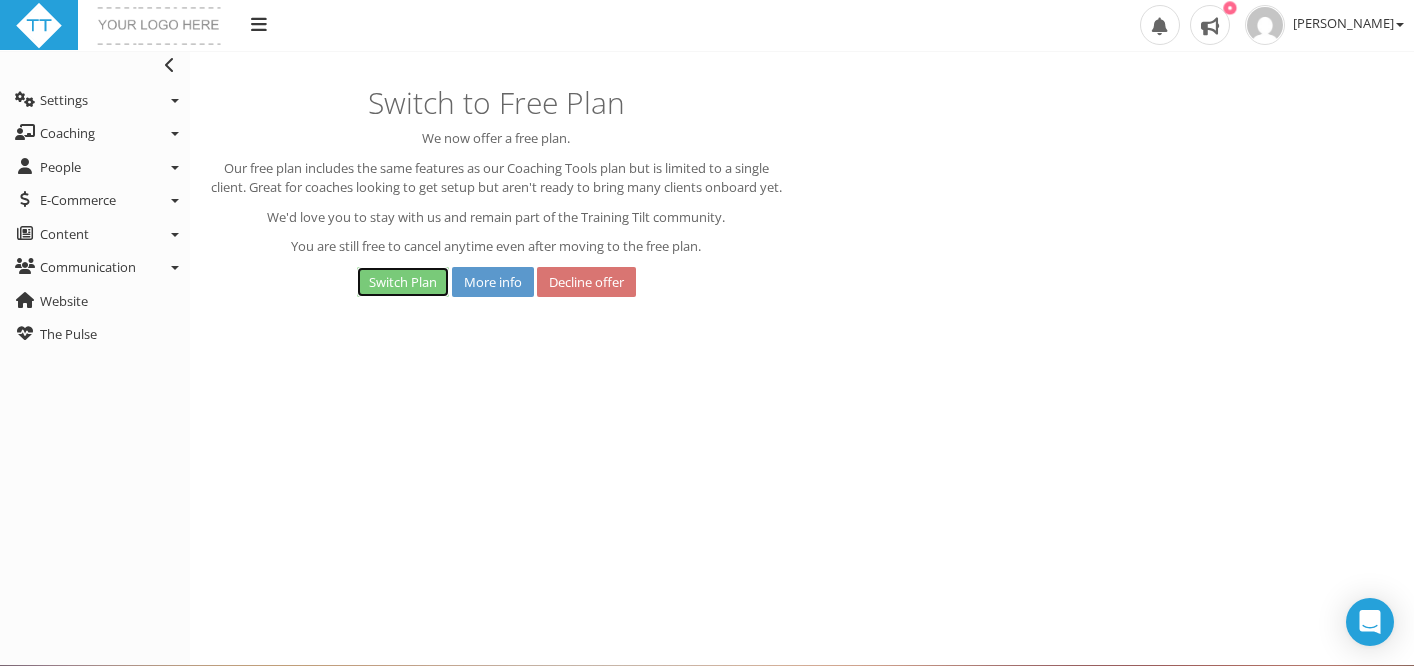 click on "Switch Plan" at bounding box center [403, 282] 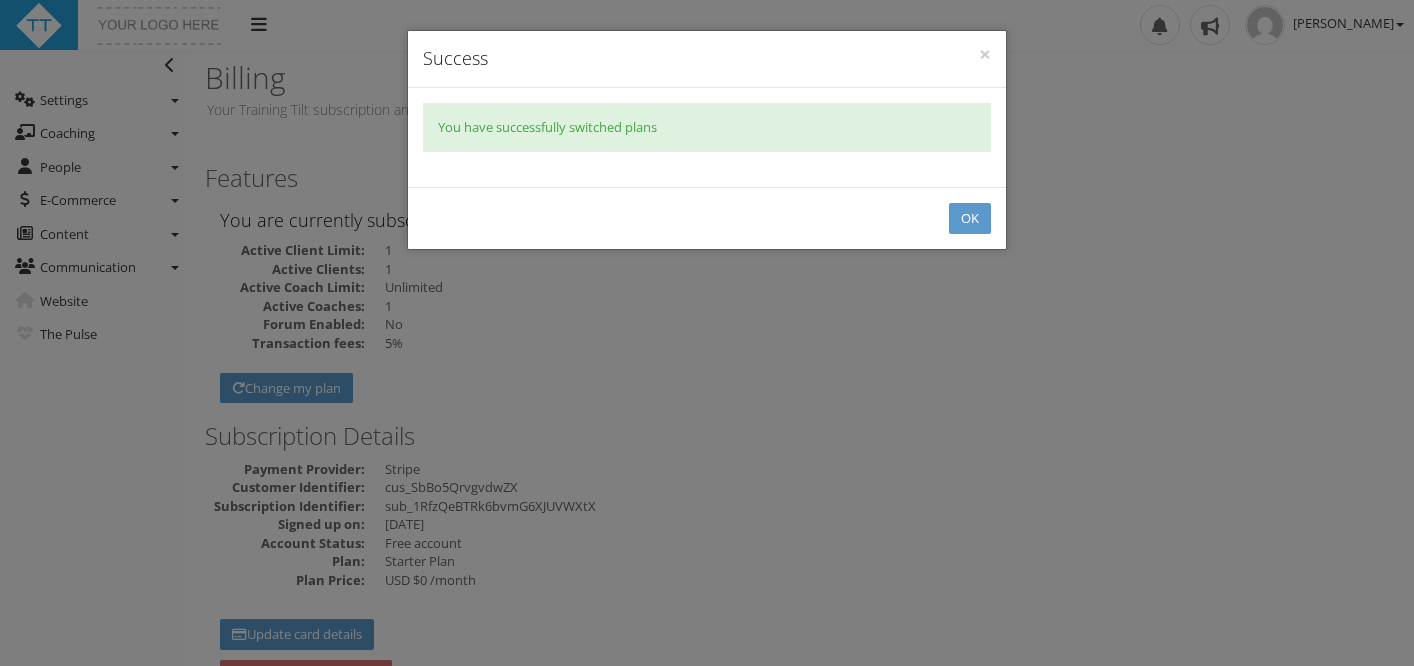 scroll, scrollTop: 0, scrollLeft: 0, axis: both 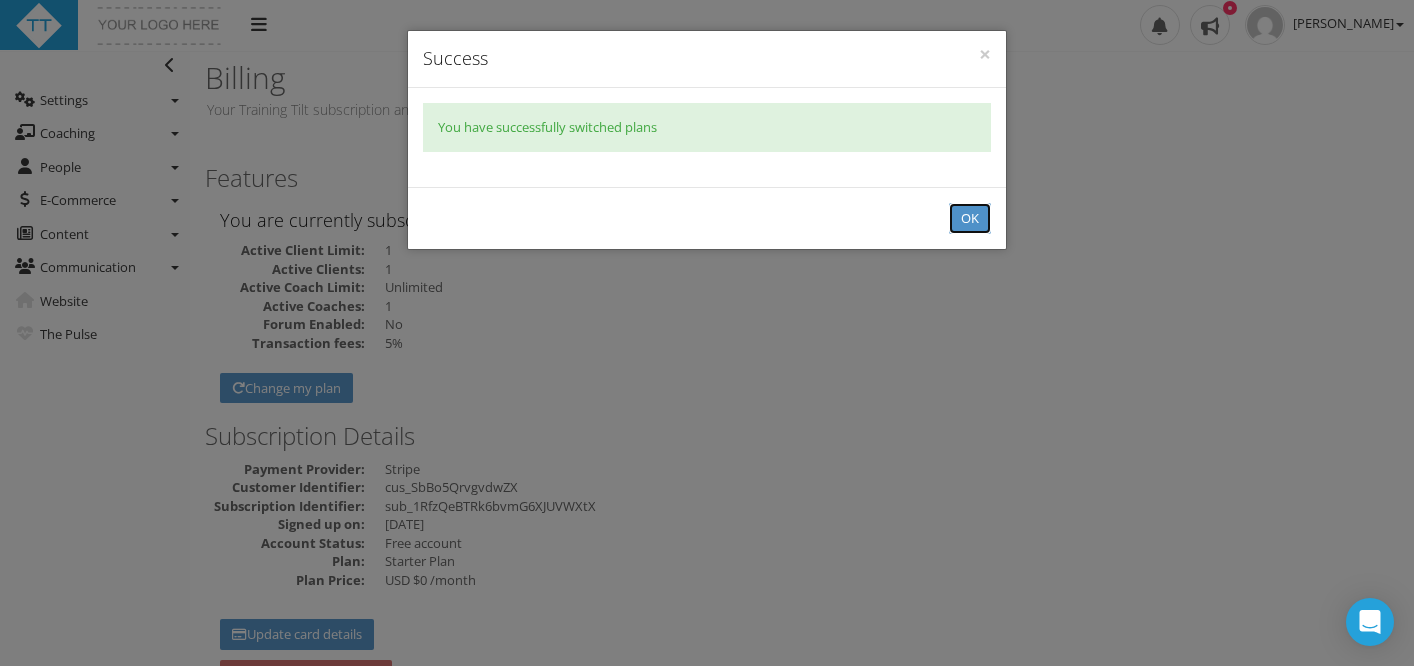 click on "OK" at bounding box center (970, 218) 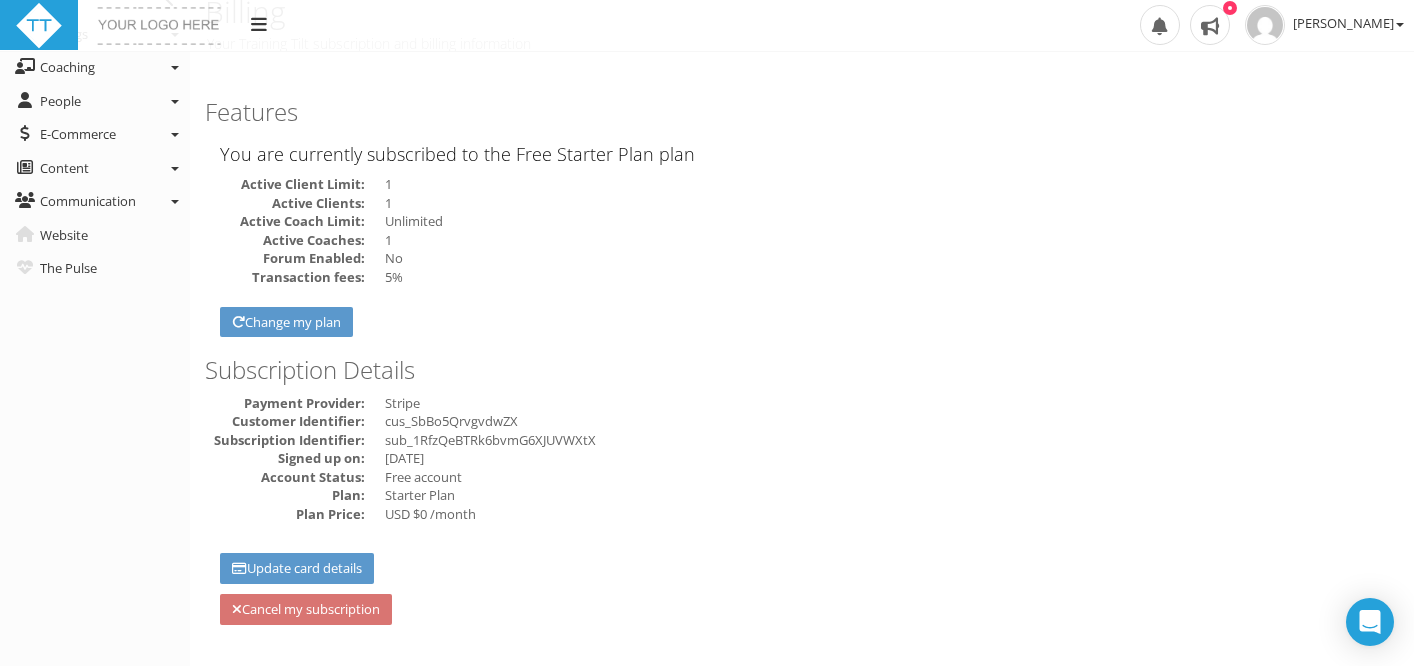scroll, scrollTop: 79, scrollLeft: 0, axis: vertical 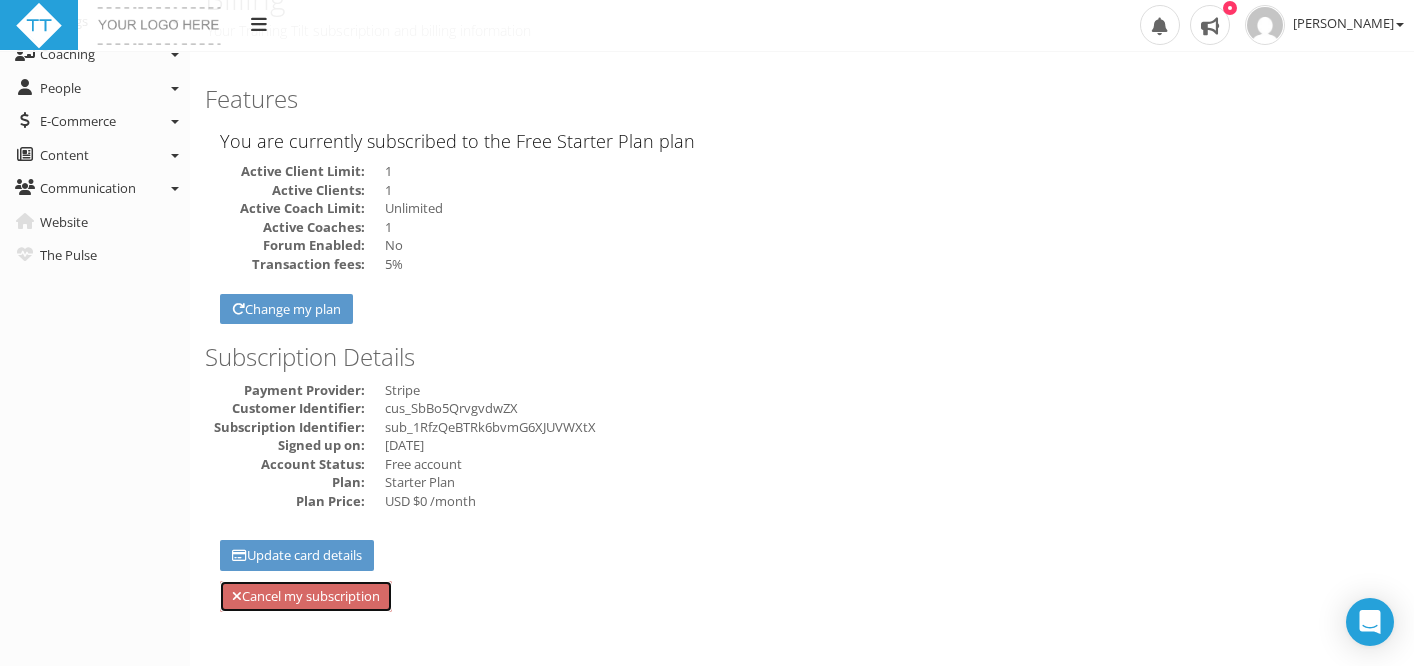 click on "Cancel my subscription" at bounding box center [306, 596] 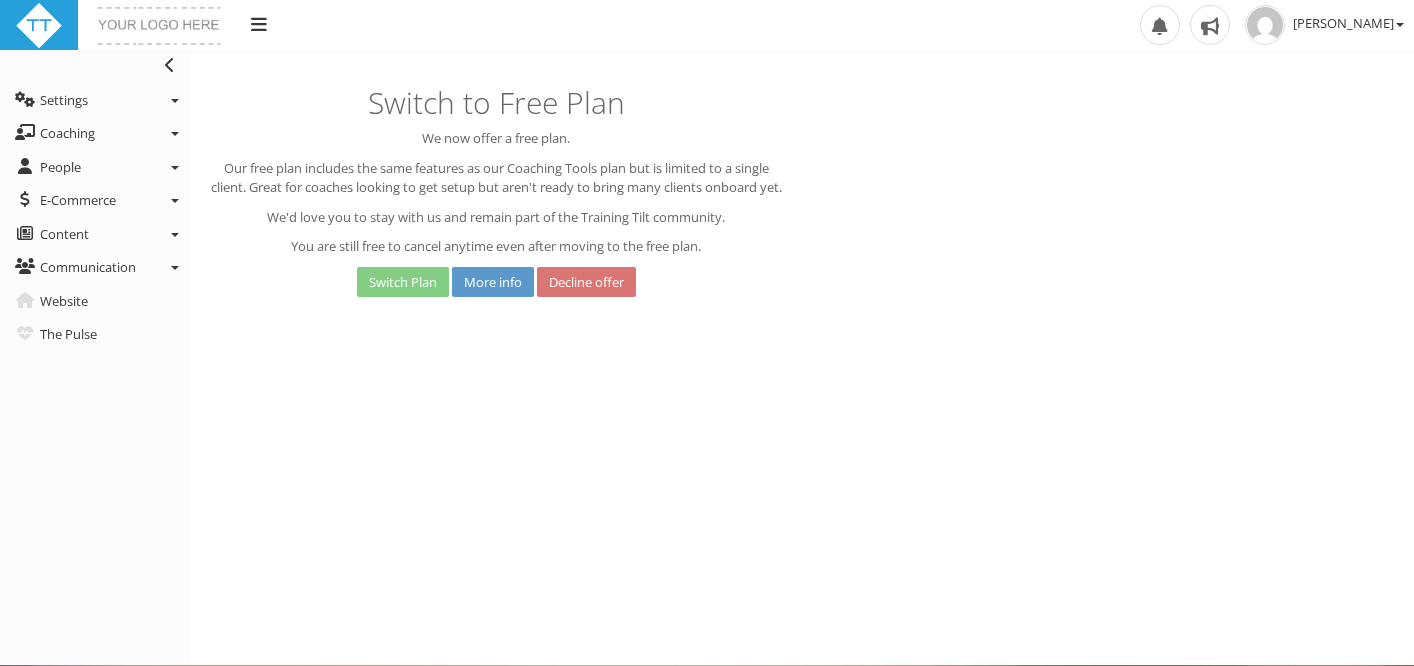 scroll, scrollTop: 0, scrollLeft: 0, axis: both 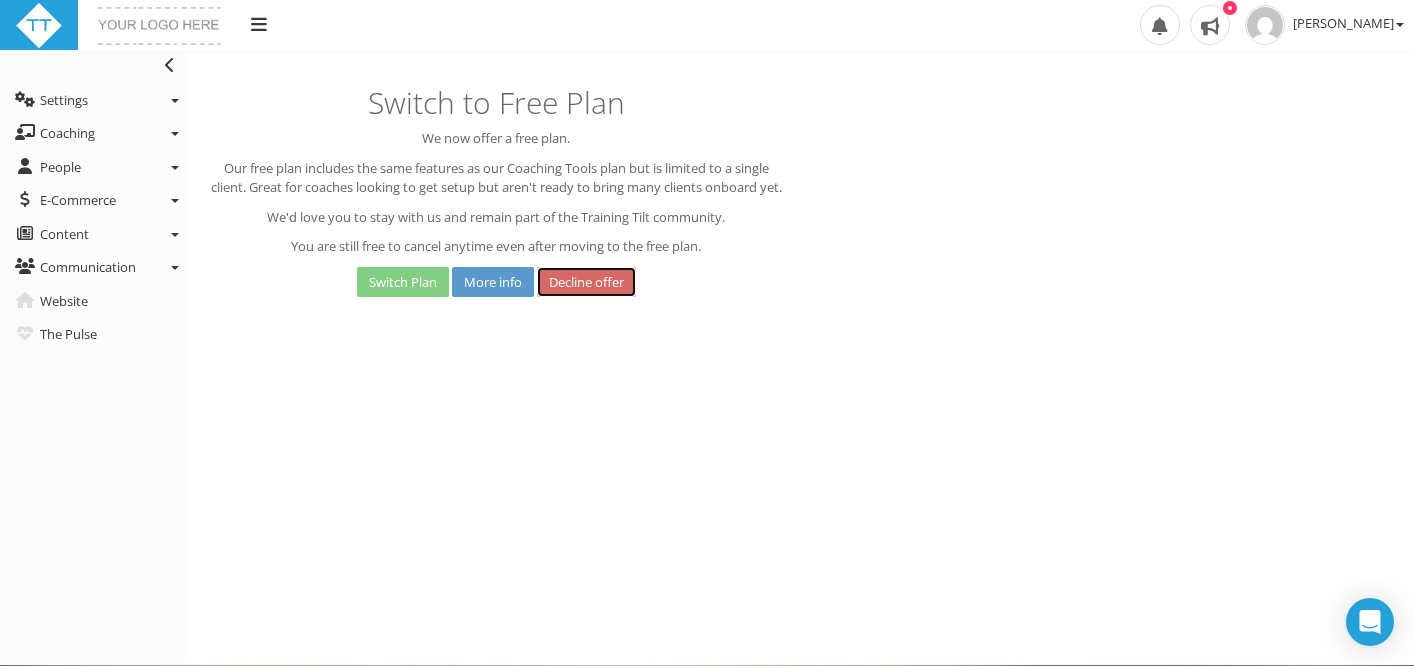 click on "Decline offer" at bounding box center (586, 282) 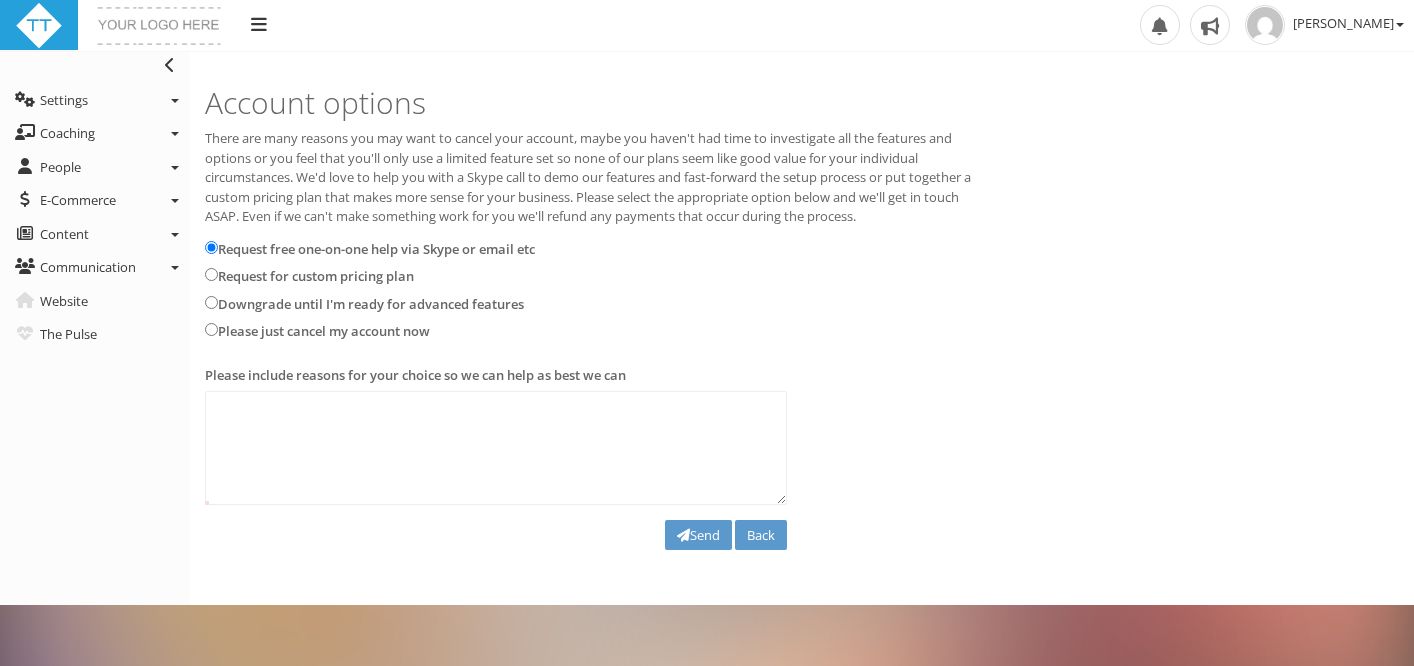 scroll, scrollTop: 0, scrollLeft: 0, axis: both 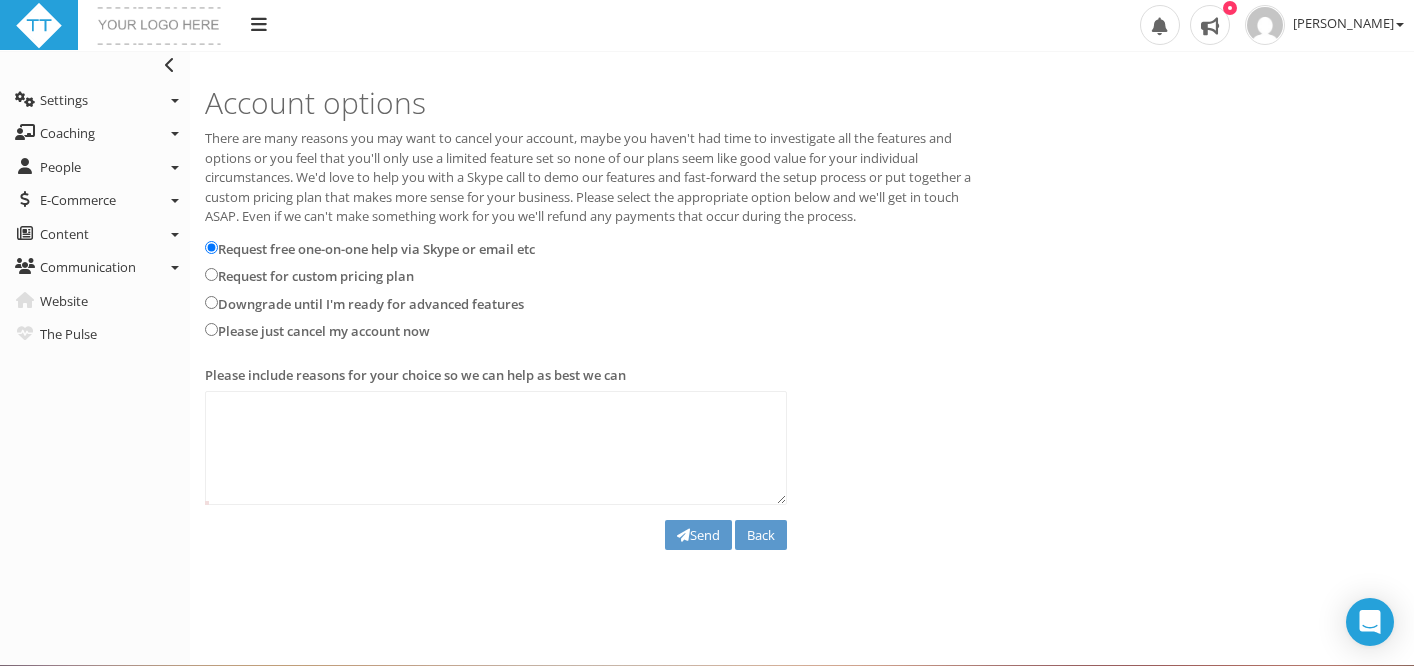click on "Downgrade until I'm ready for advanced features" at bounding box center (371, 305) 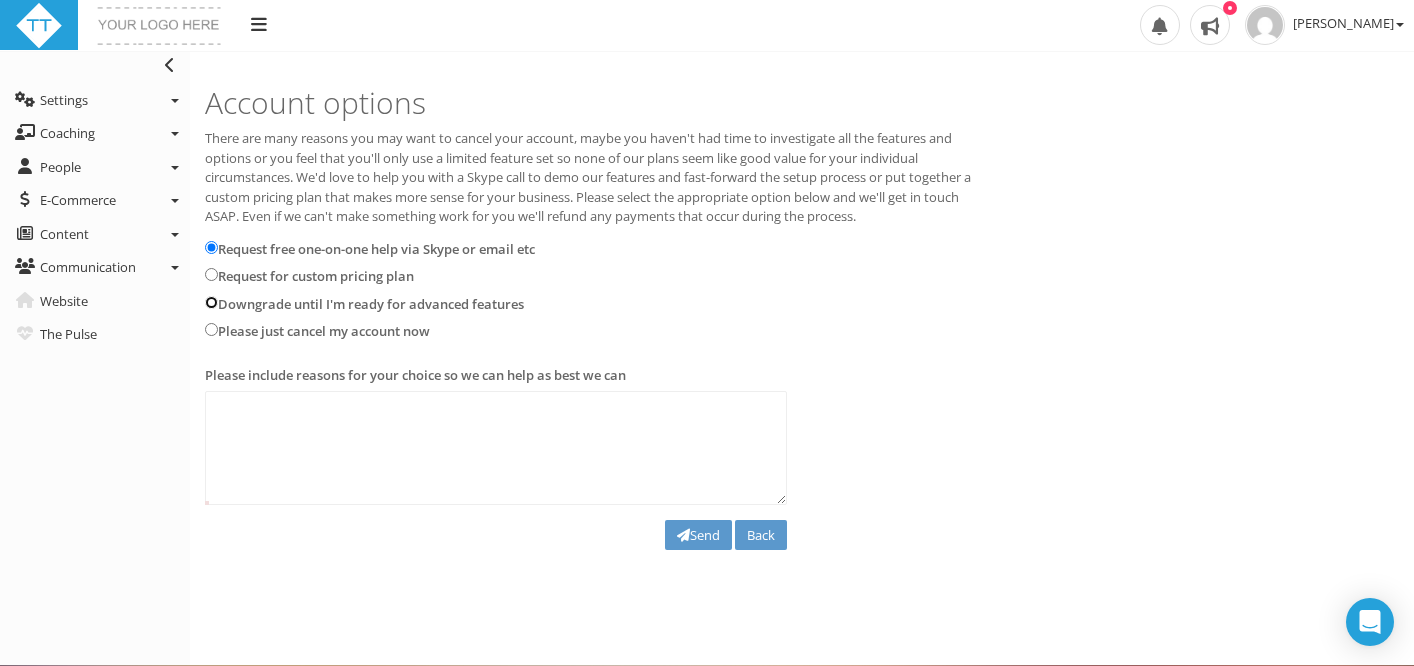 radio on "true" 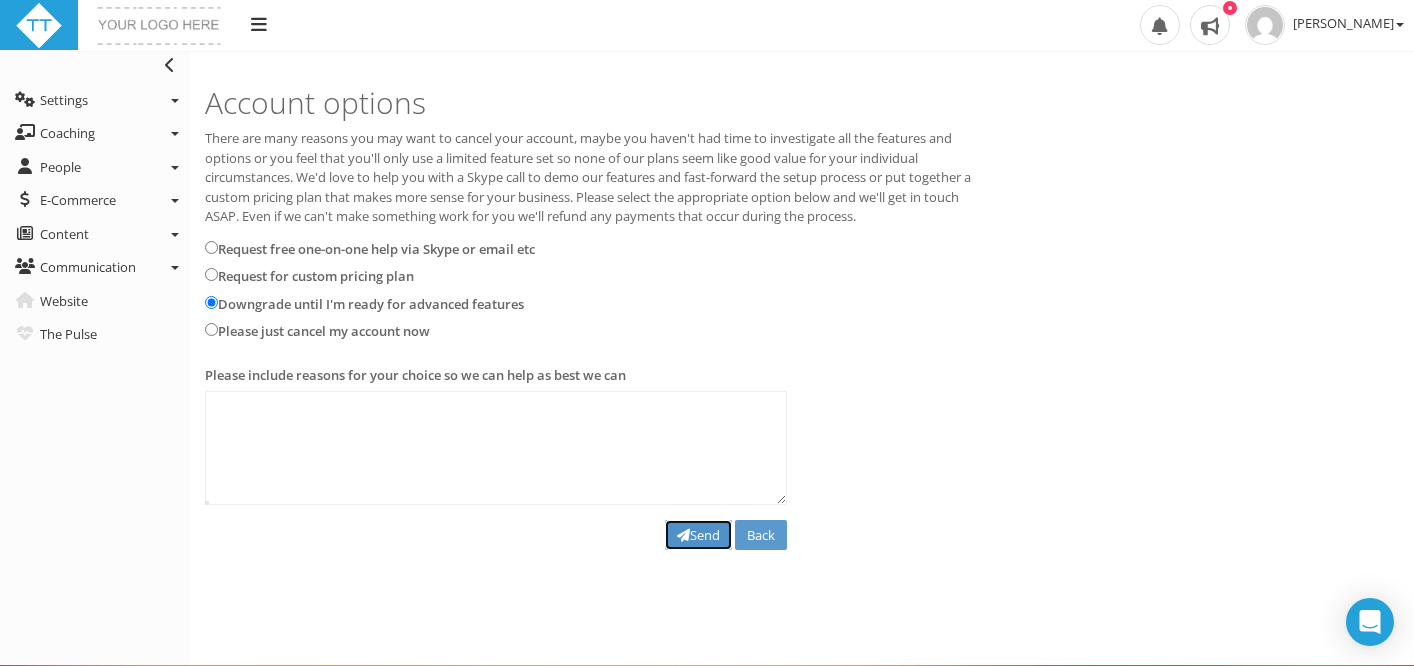 click on "Send" at bounding box center (698, 535) 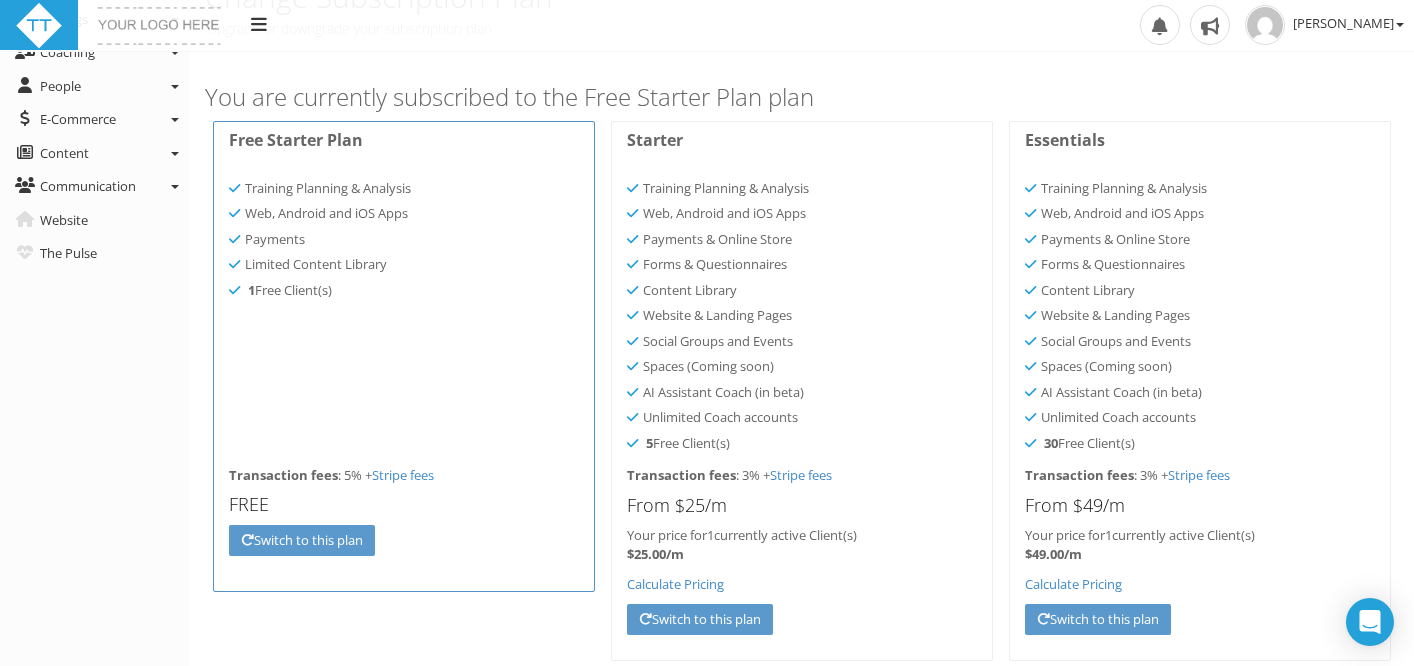 scroll, scrollTop: 114, scrollLeft: 0, axis: vertical 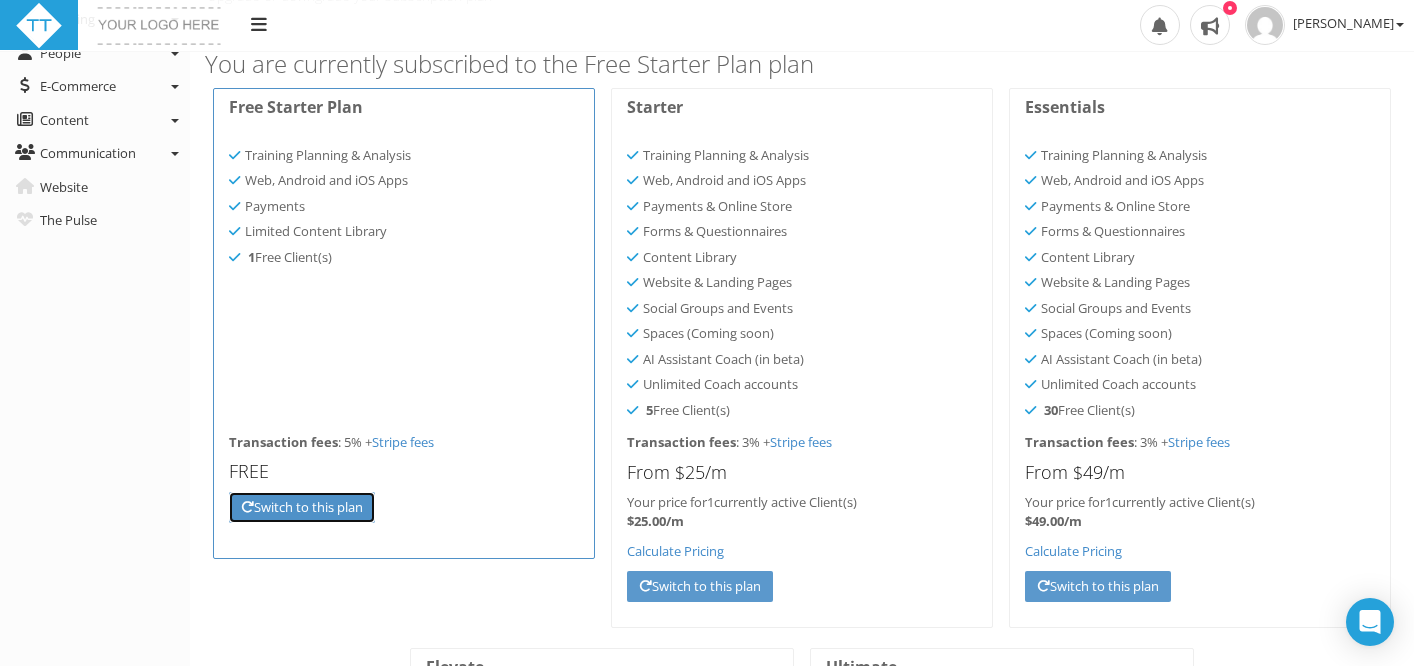 click on "Switch to this plan" 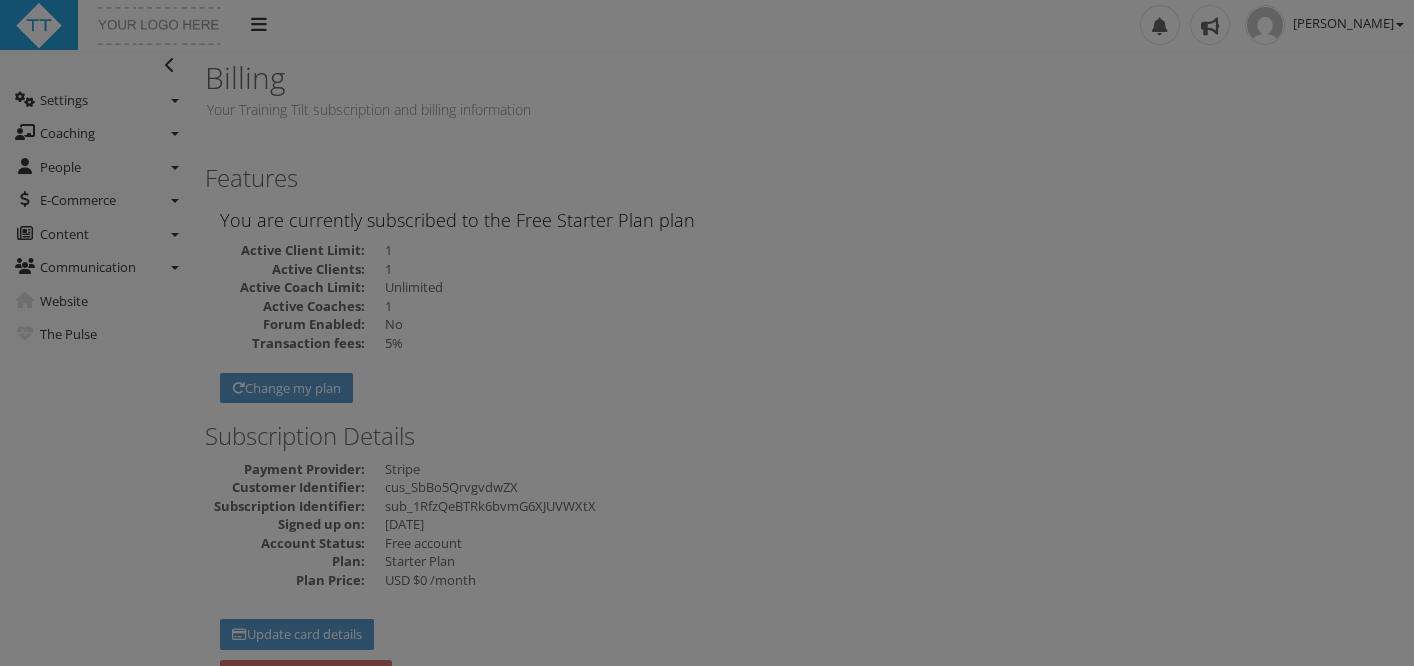 scroll, scrollTop: 0, scrollLeft: 0, axis: both 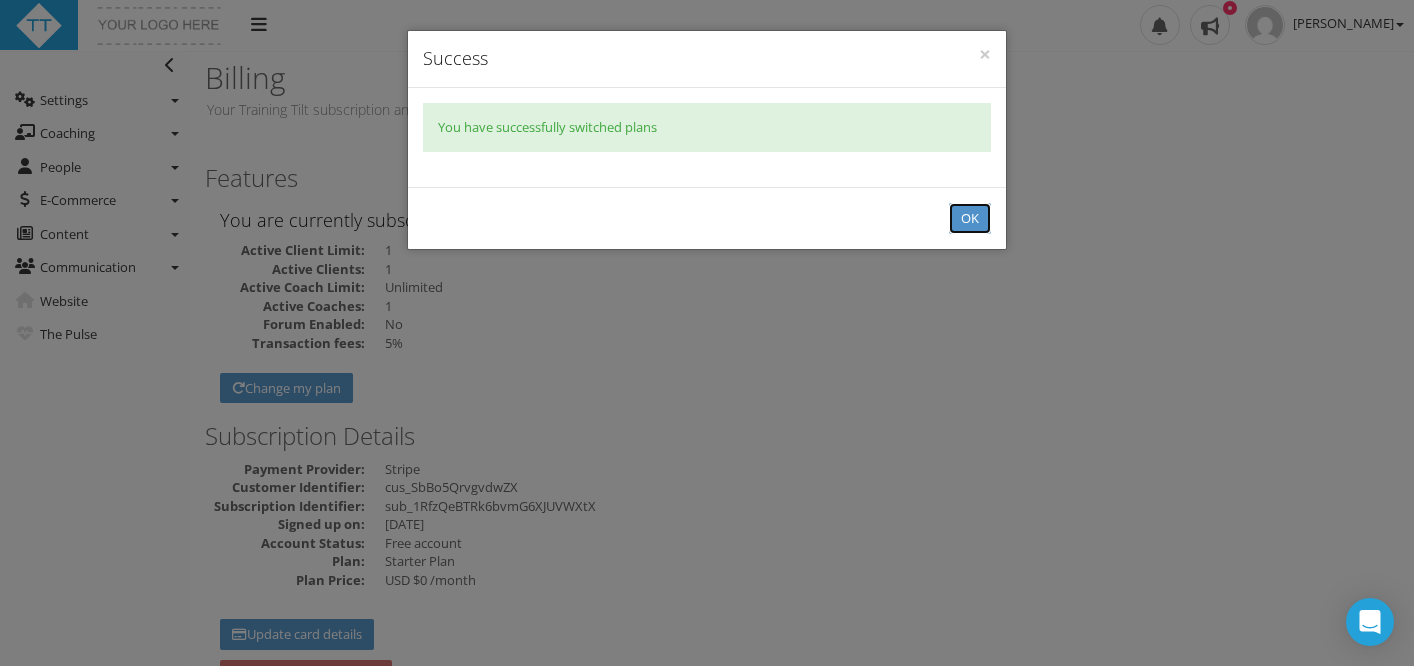 click on "OK" at bounding box center (970, 218) 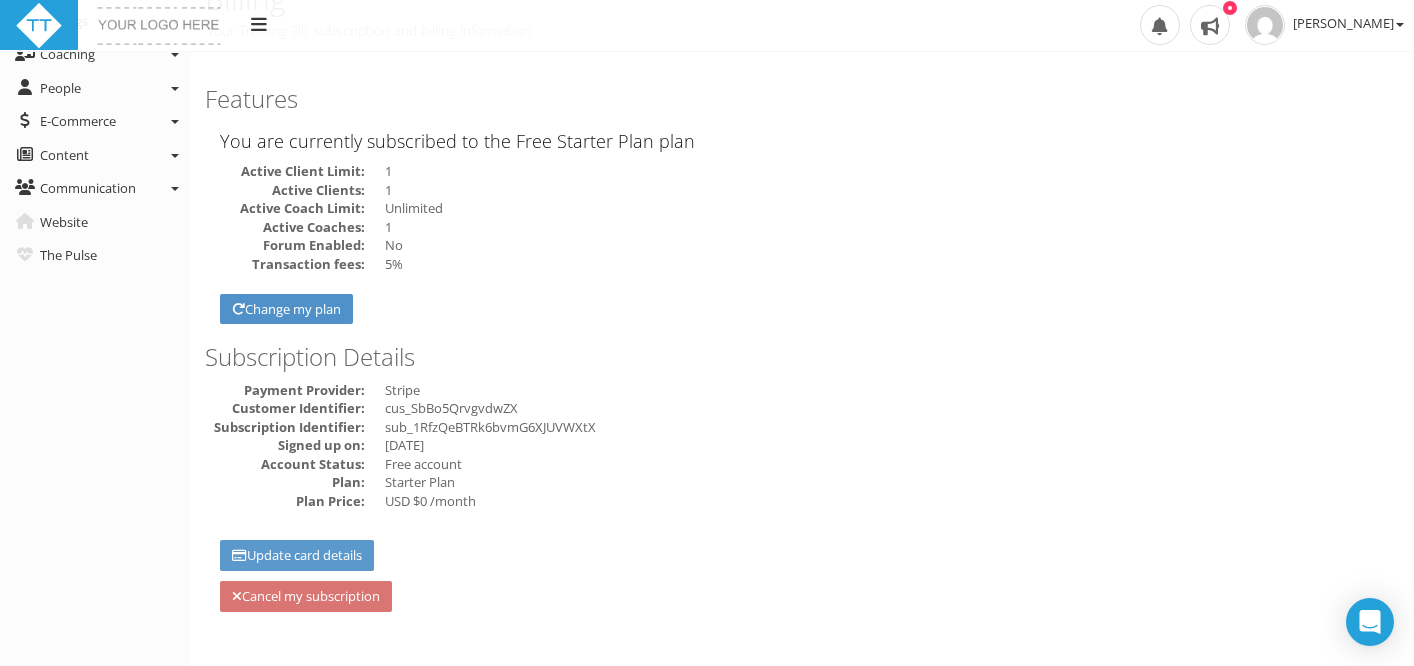 scroll, scrollTop: 0, scrollLeft: 0, axis: both 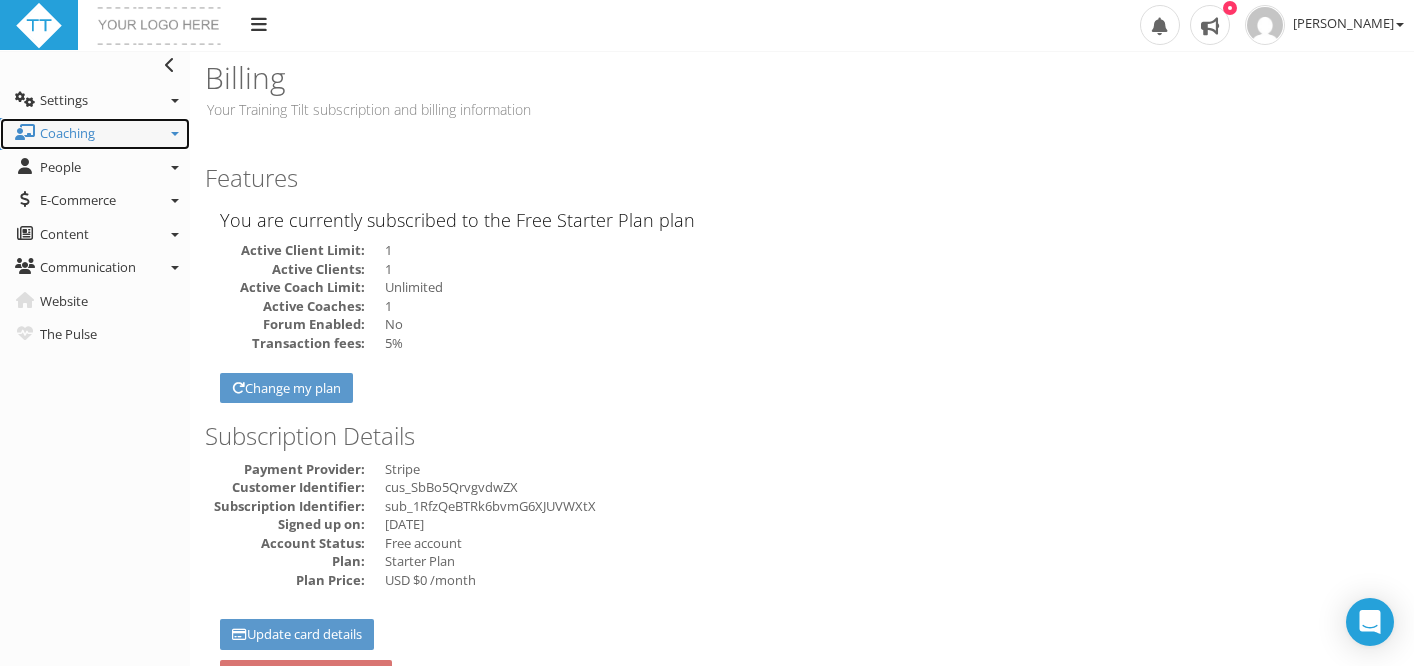 click on "Coaching" at bounding box center (67, 133) 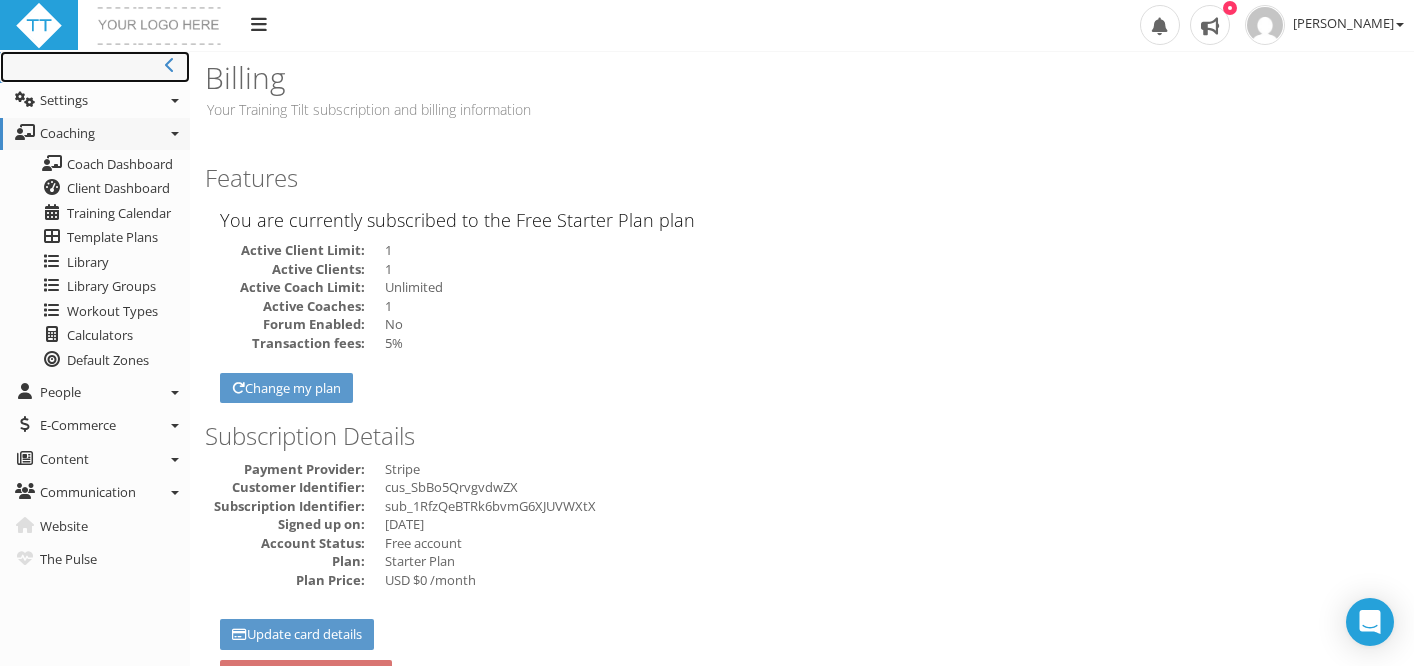 click on "Toggle navigation" at bounding box center [95, 67] 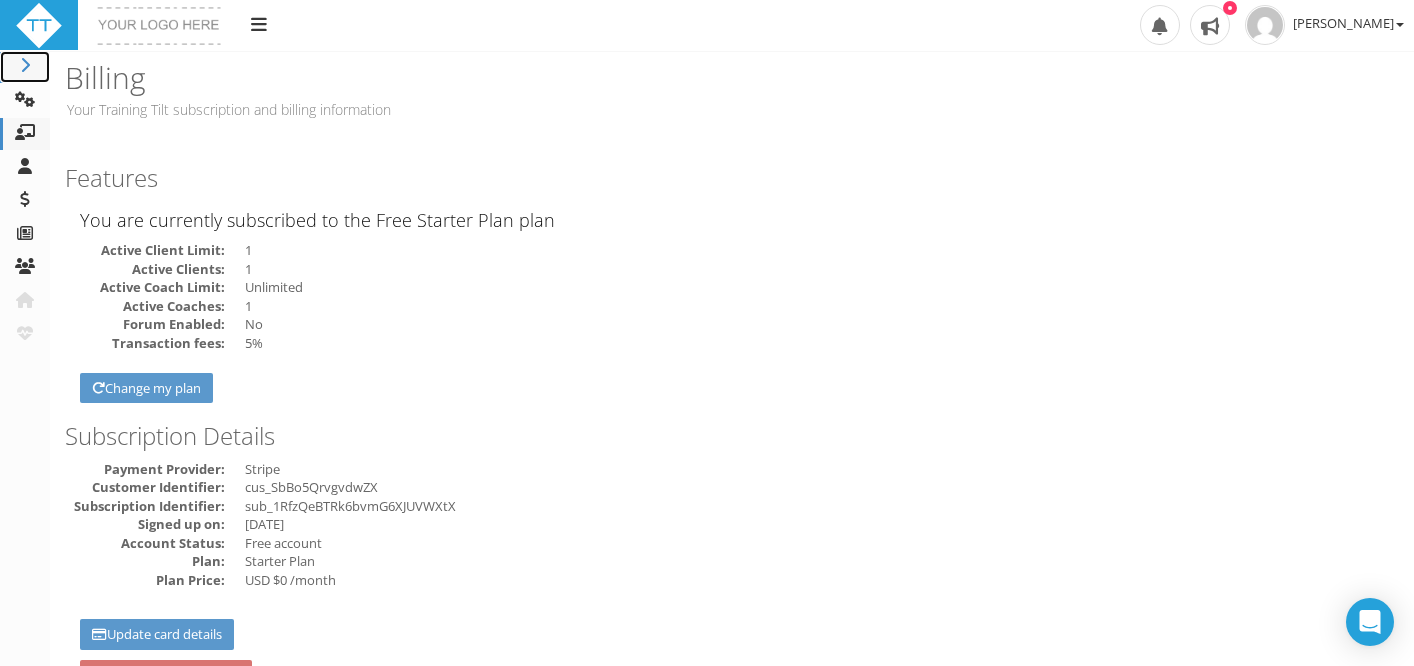 click at bounding box center (25, 65) 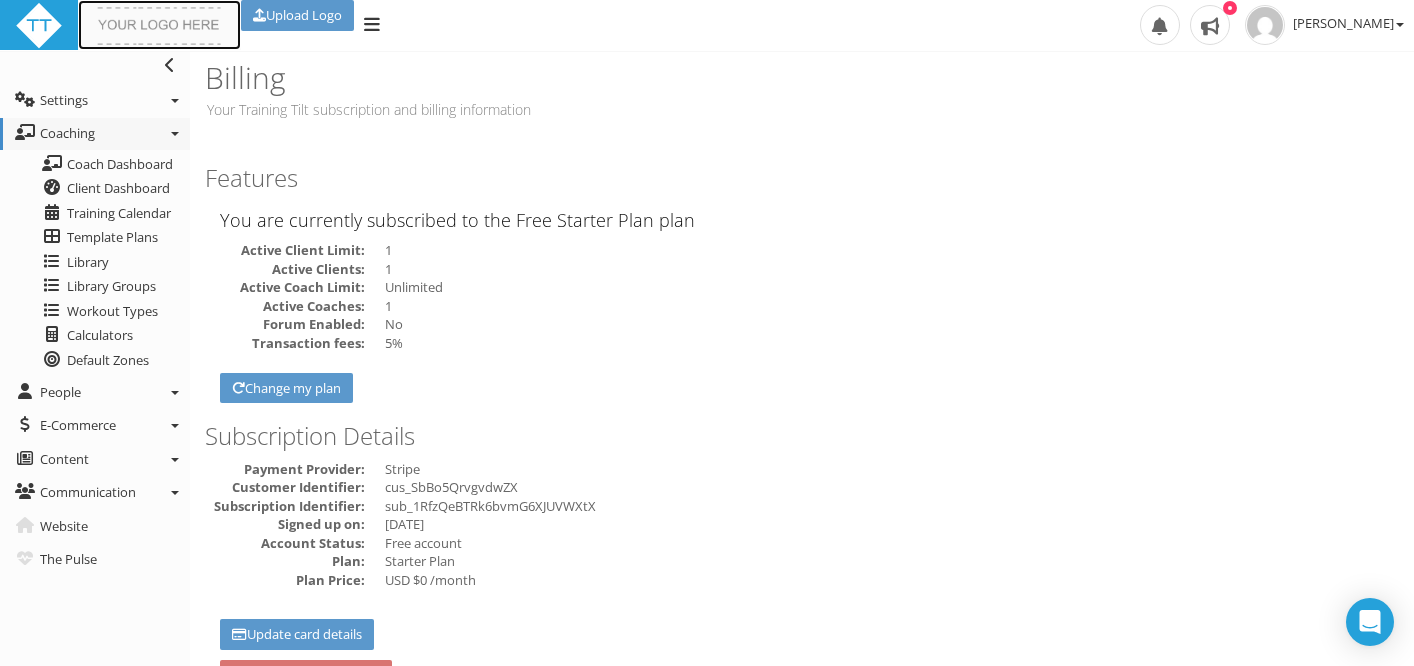 click at bounding box center [159, 26] 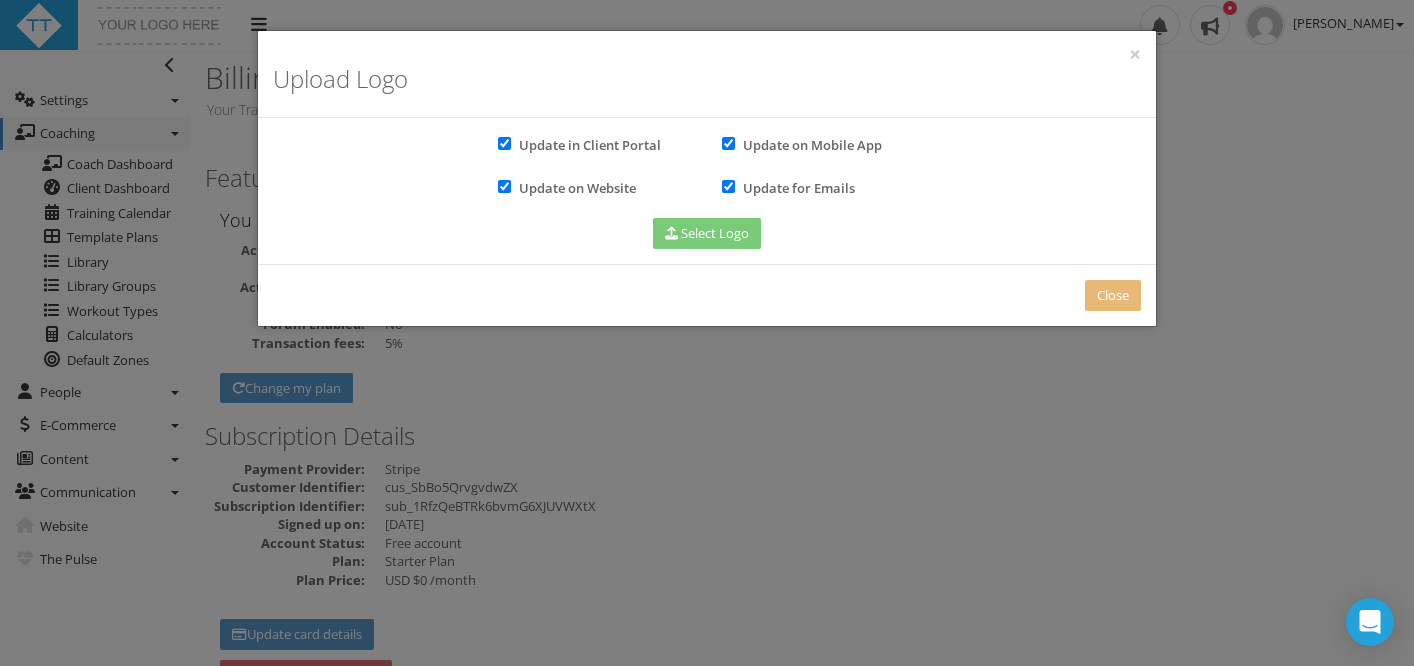 click at bounding box center [-1177, 361] 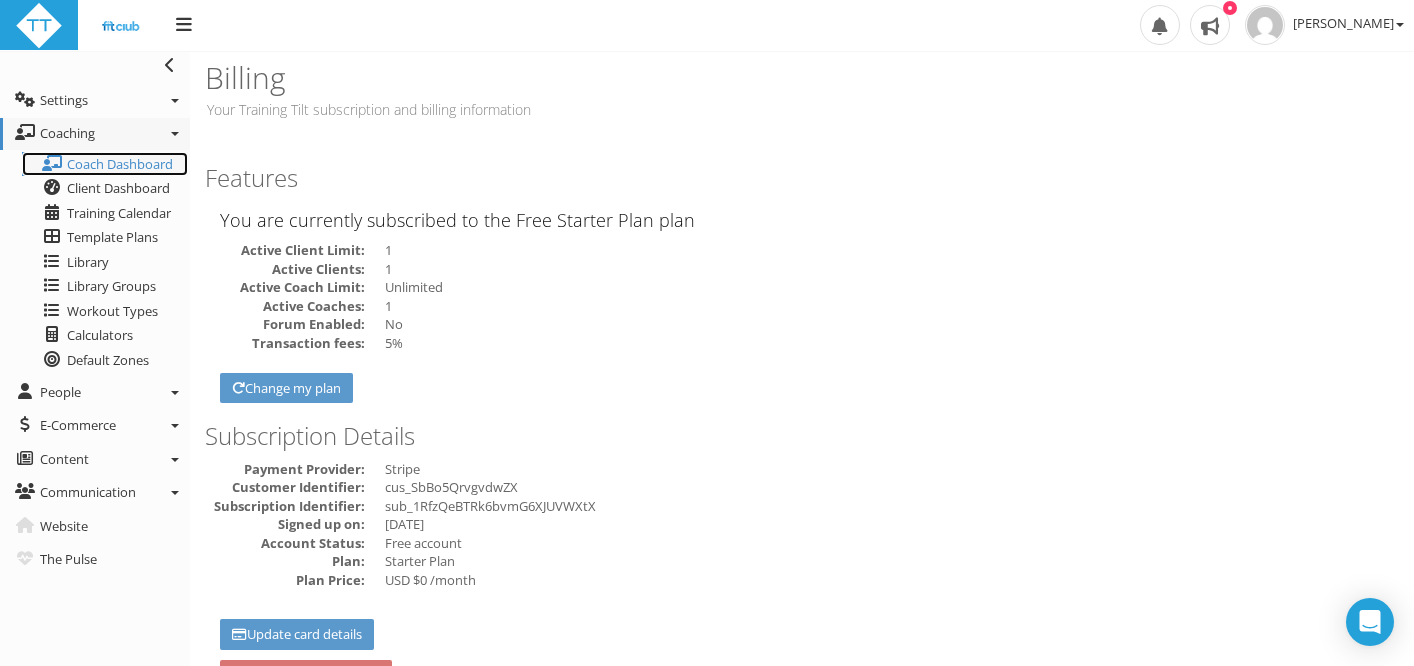 click on "Coach Dashboard" at bounding box center (120, 164) 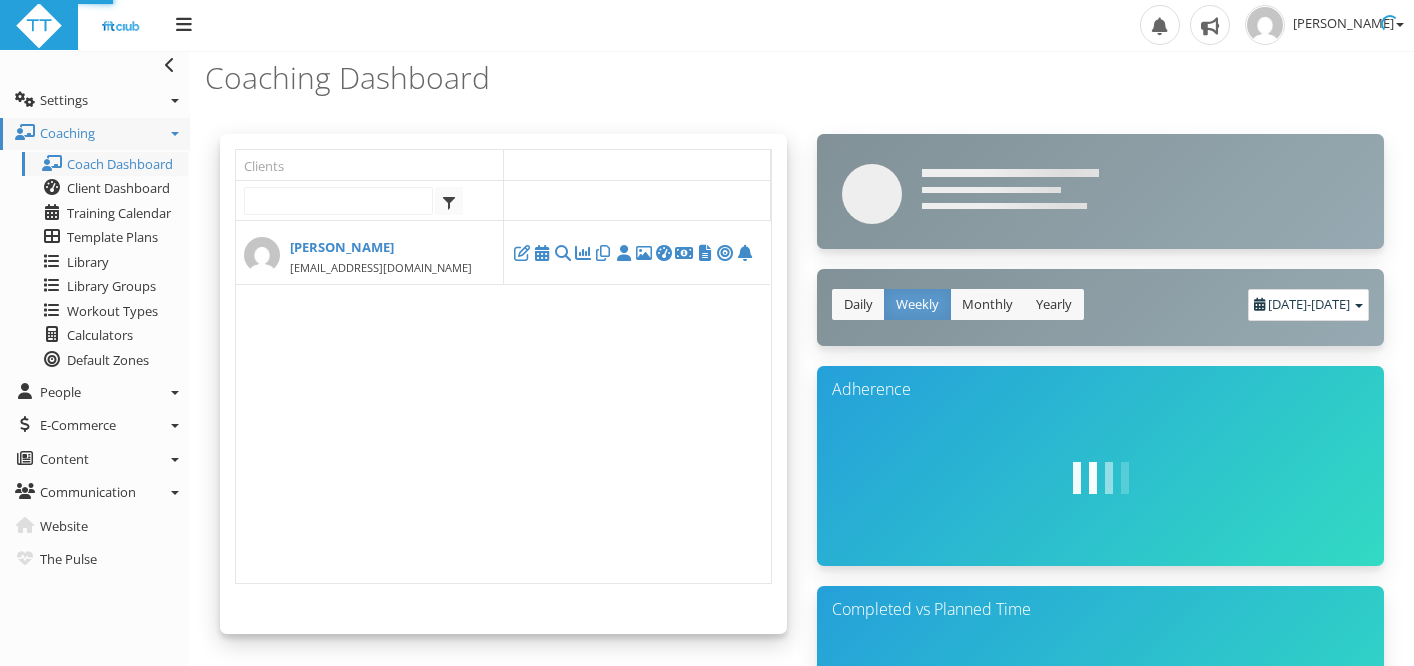 scroll, scrollTop: 0, scrollLeft: 0, axis: both 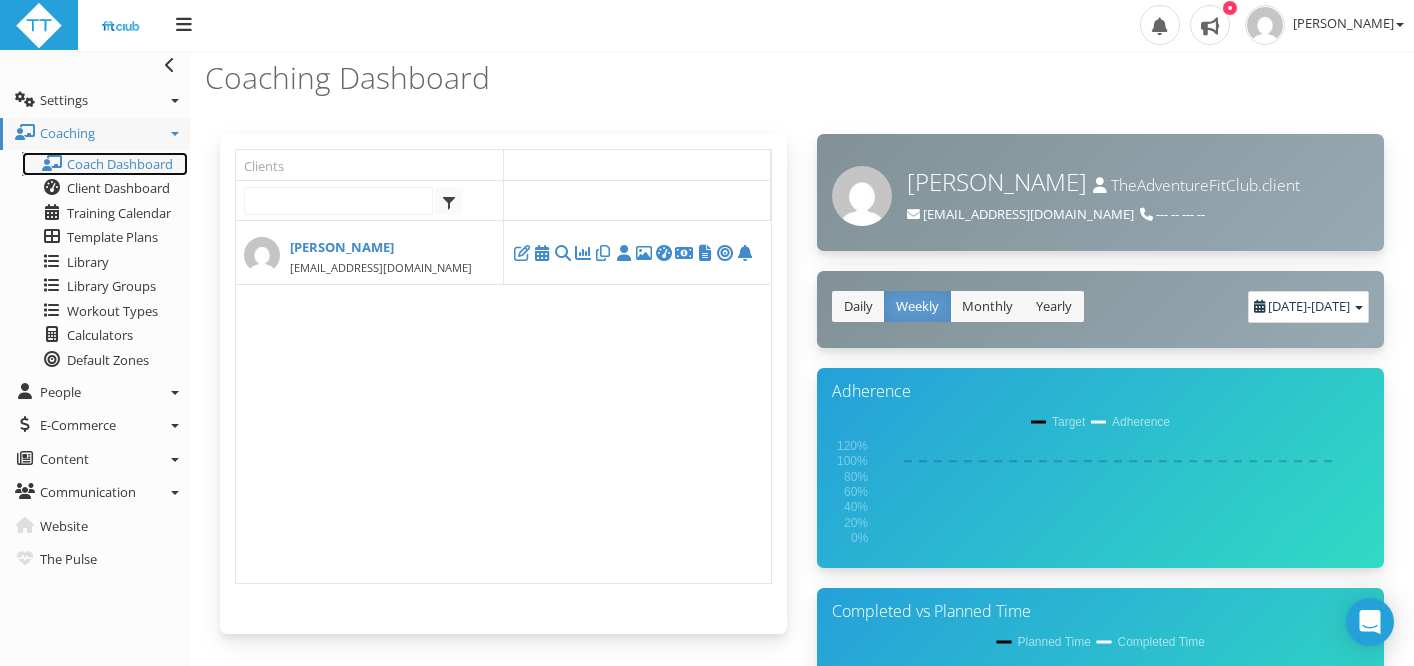 click on "Coach Dashboard" at bounding box center (120, 164) 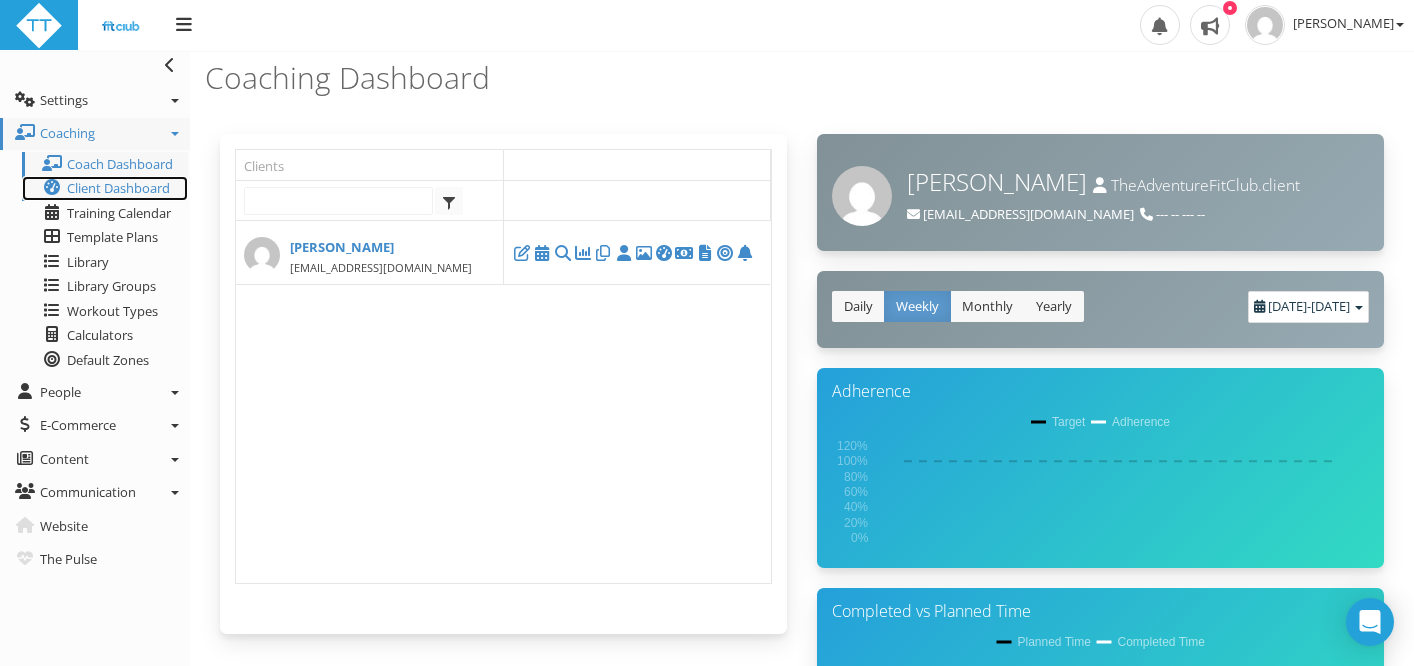 click on "Client Dashboard" at bounding box center [118, 188] 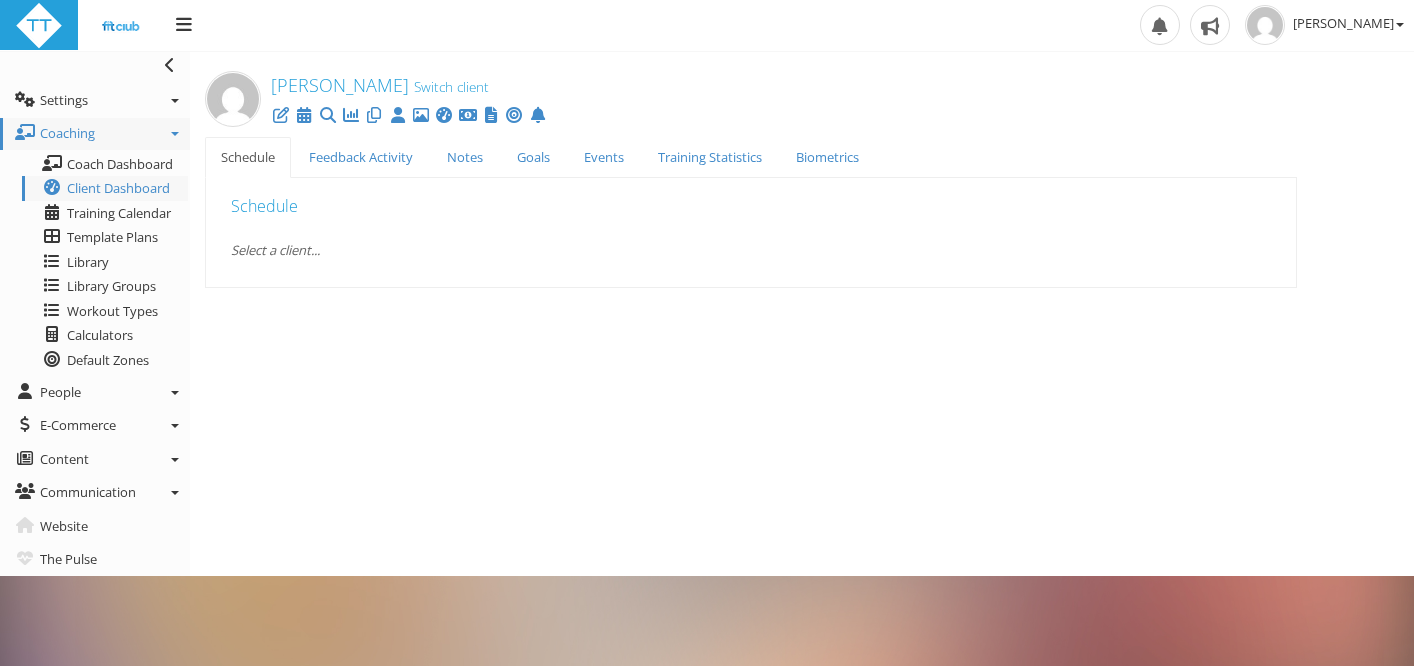 scroll, scrollTop: 0, scrollLeft: 0, axis: both 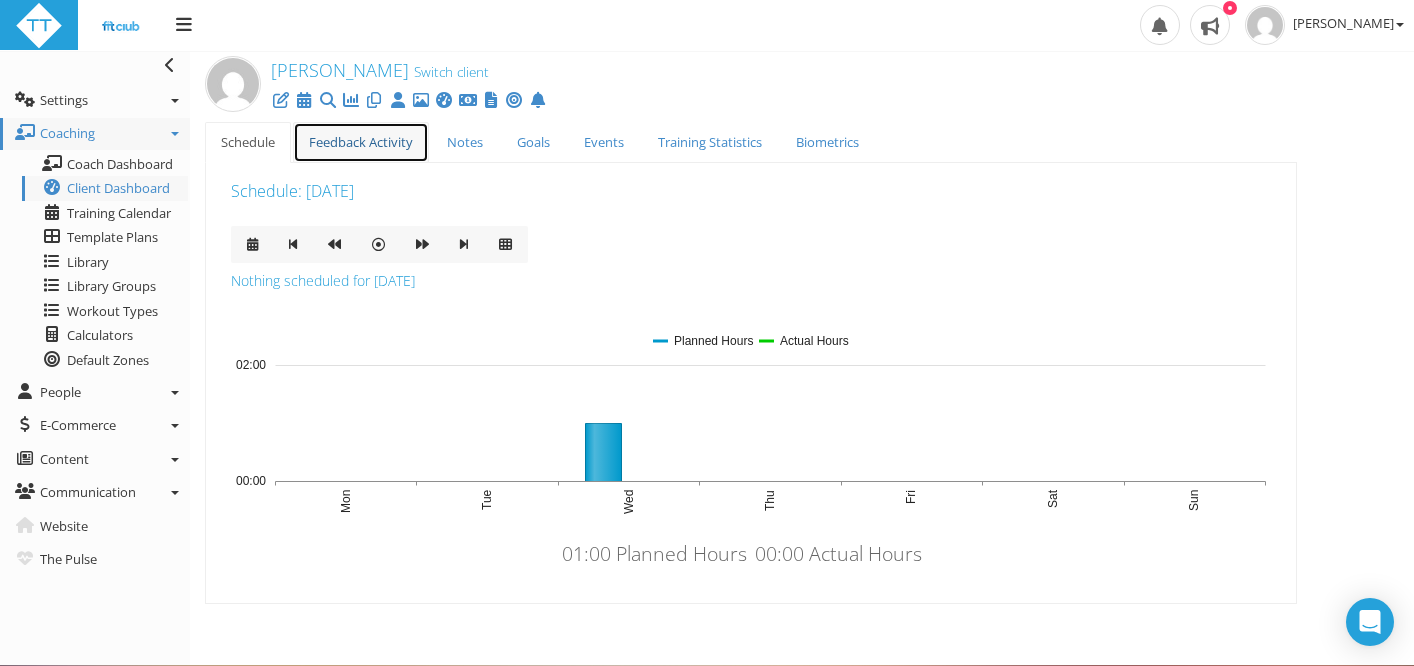 click on "Feedback Activity" at bounding box center (361, 142) 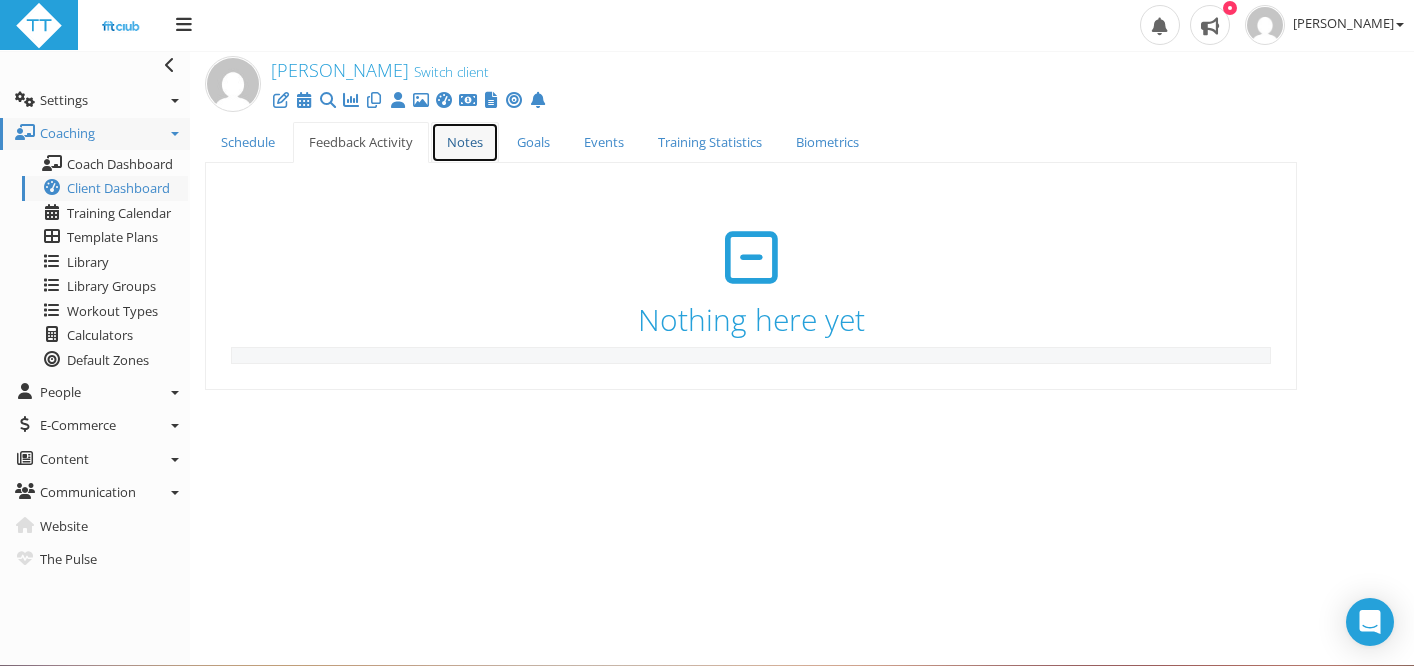 click on "Notes" at bounding box center (465, 142) 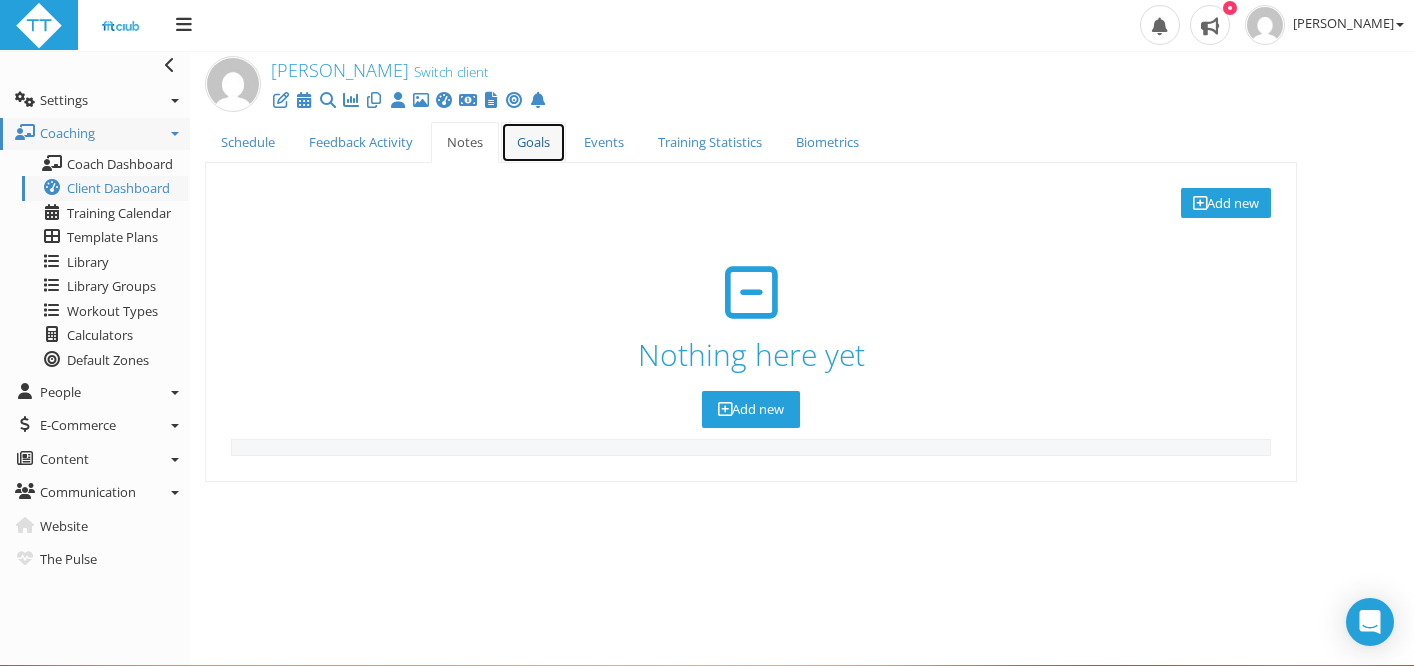 click on "Goals" at bounding box center (533, 142) 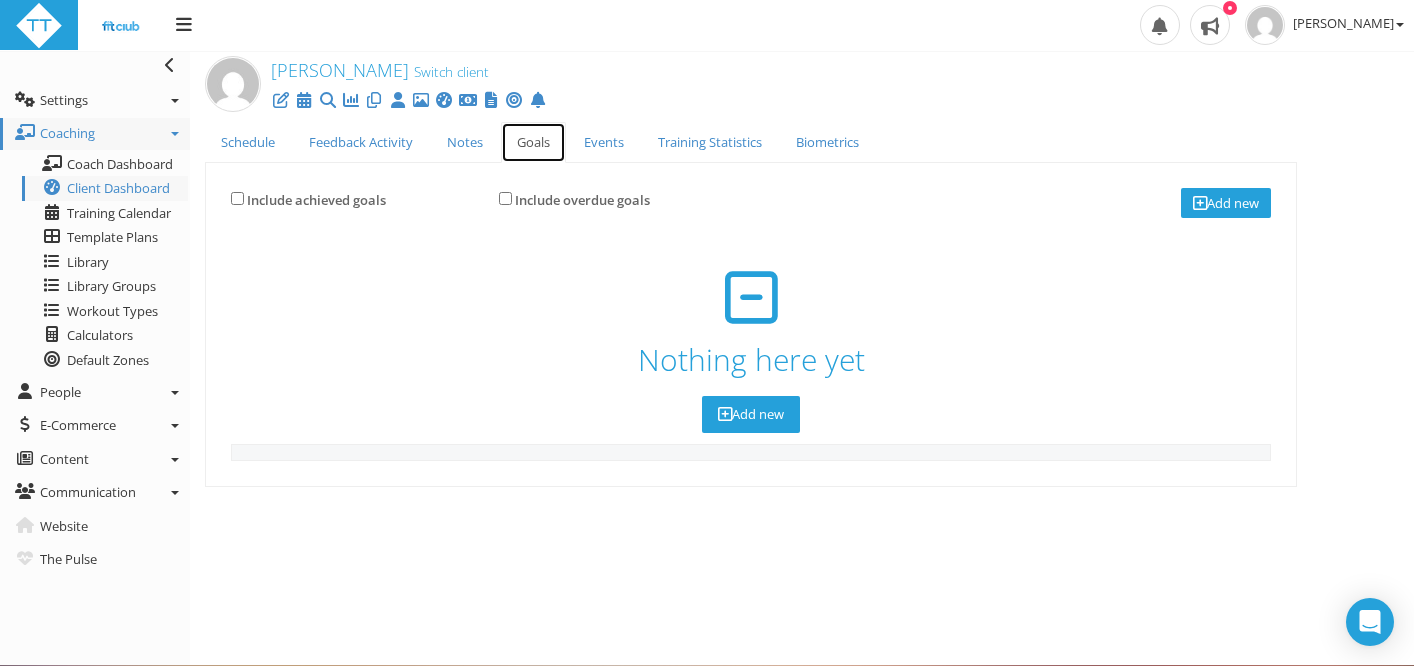 click on "Goals" at bounding box center (533, 142) 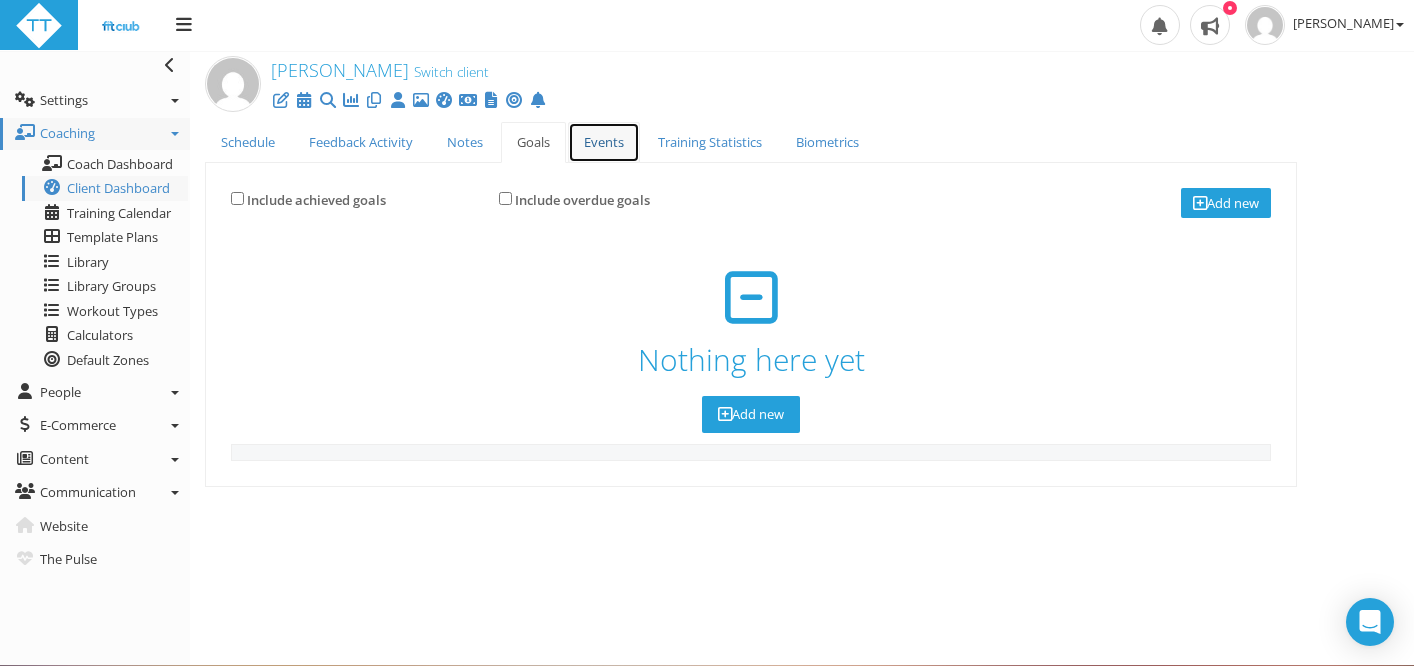 click on "Events" at bounding box center [604, 142] 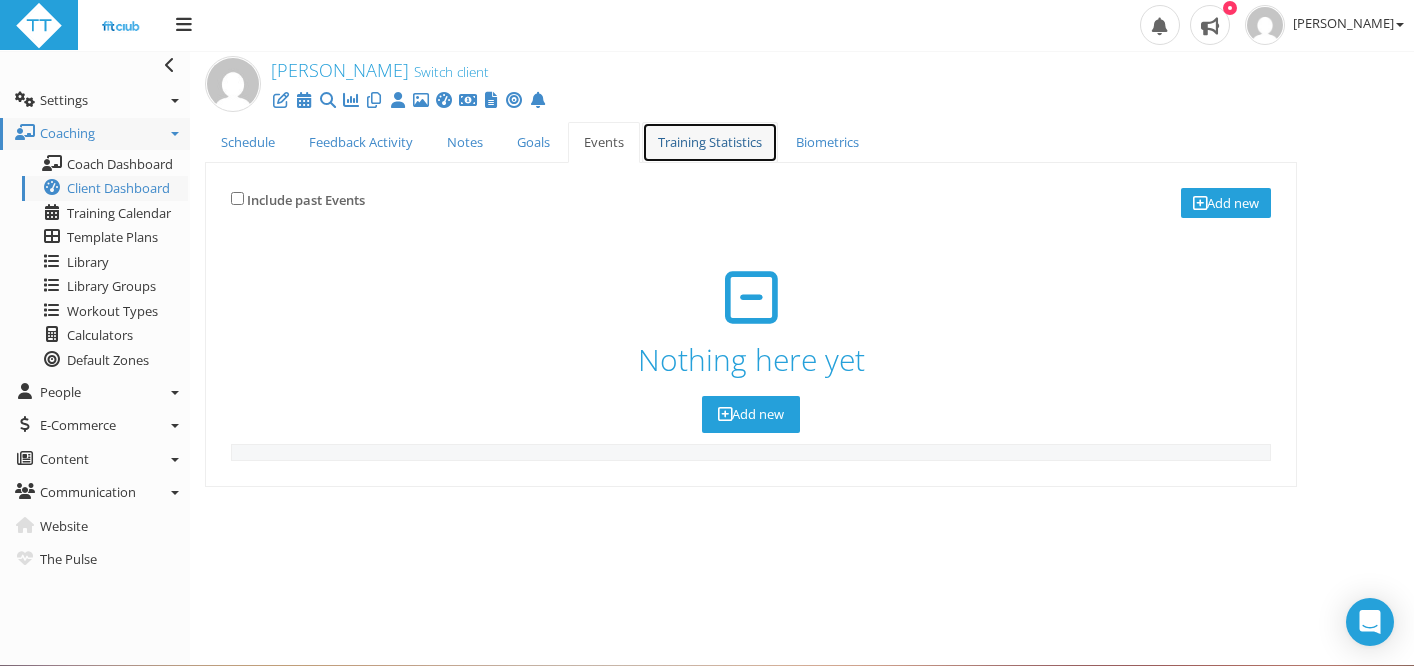 click on "Training Statistics" at bounding box center (710, 142) 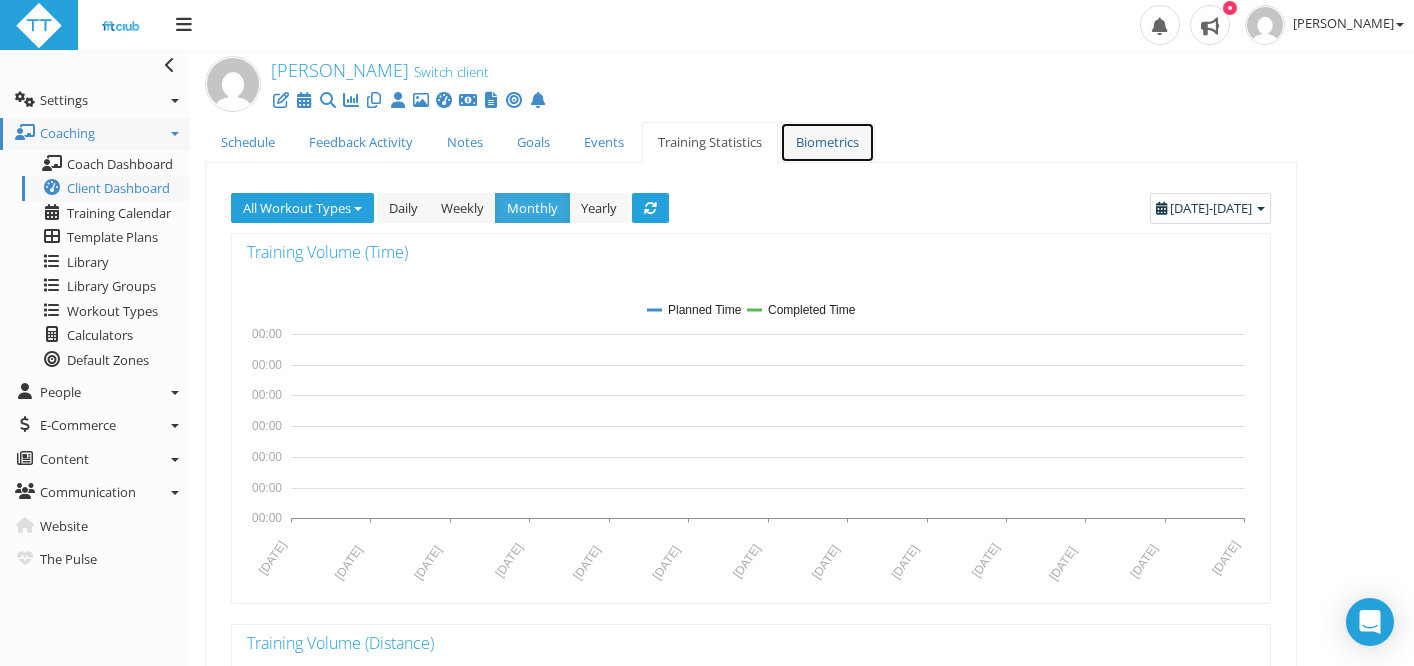 click on "Biometrics" at bounding box center [827, 142] 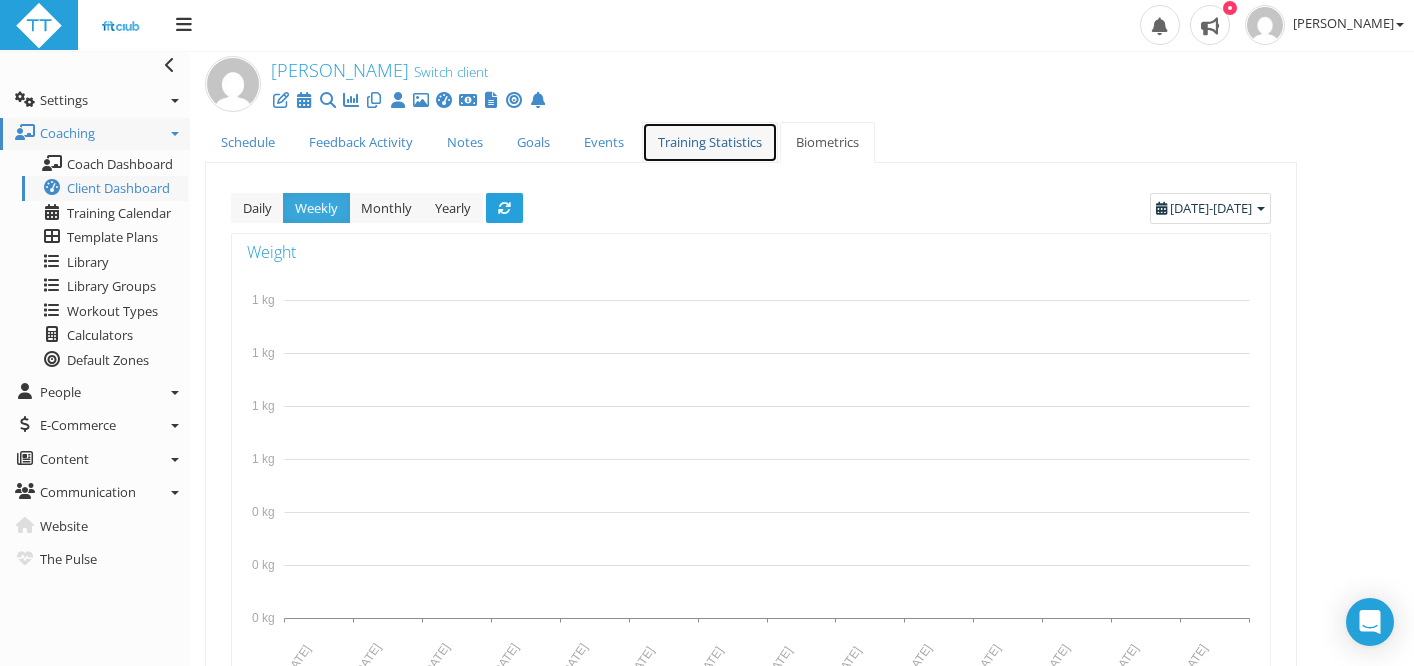click on "Training Statistics" at bounding box center (710, 142) 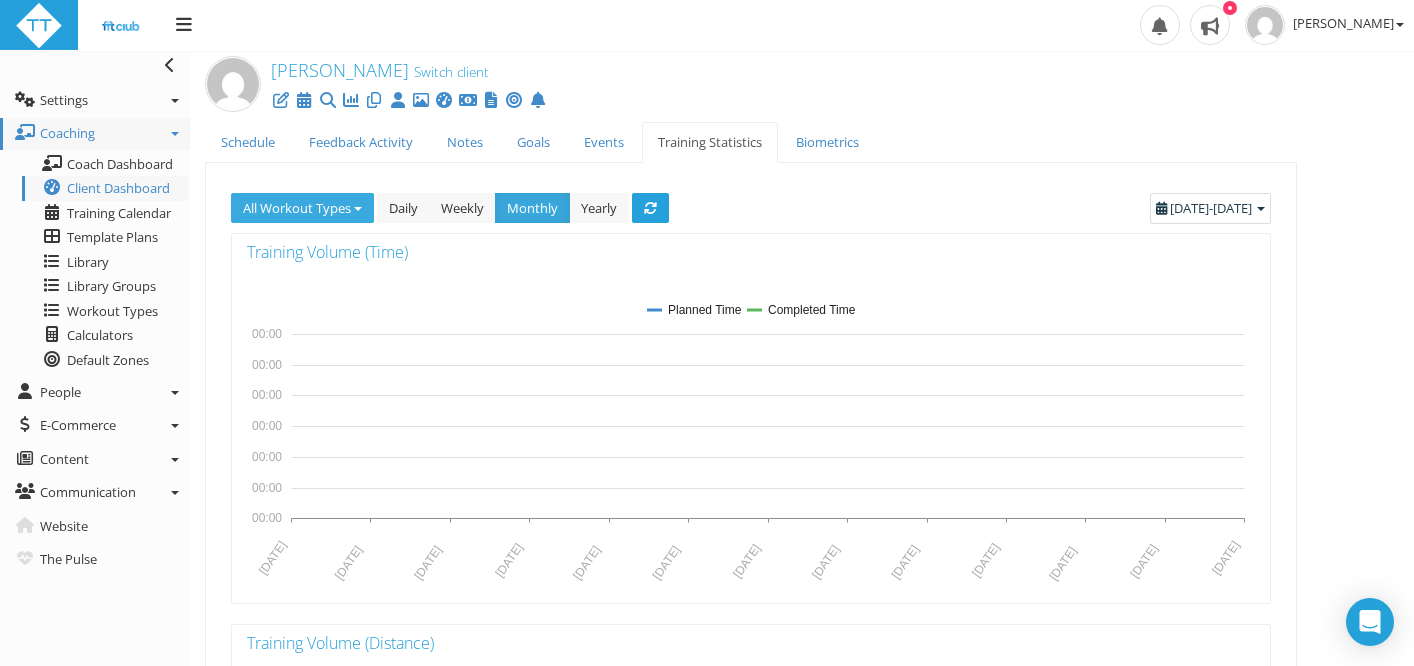 click on "All Workout Types" at bounding box center [302, 208] 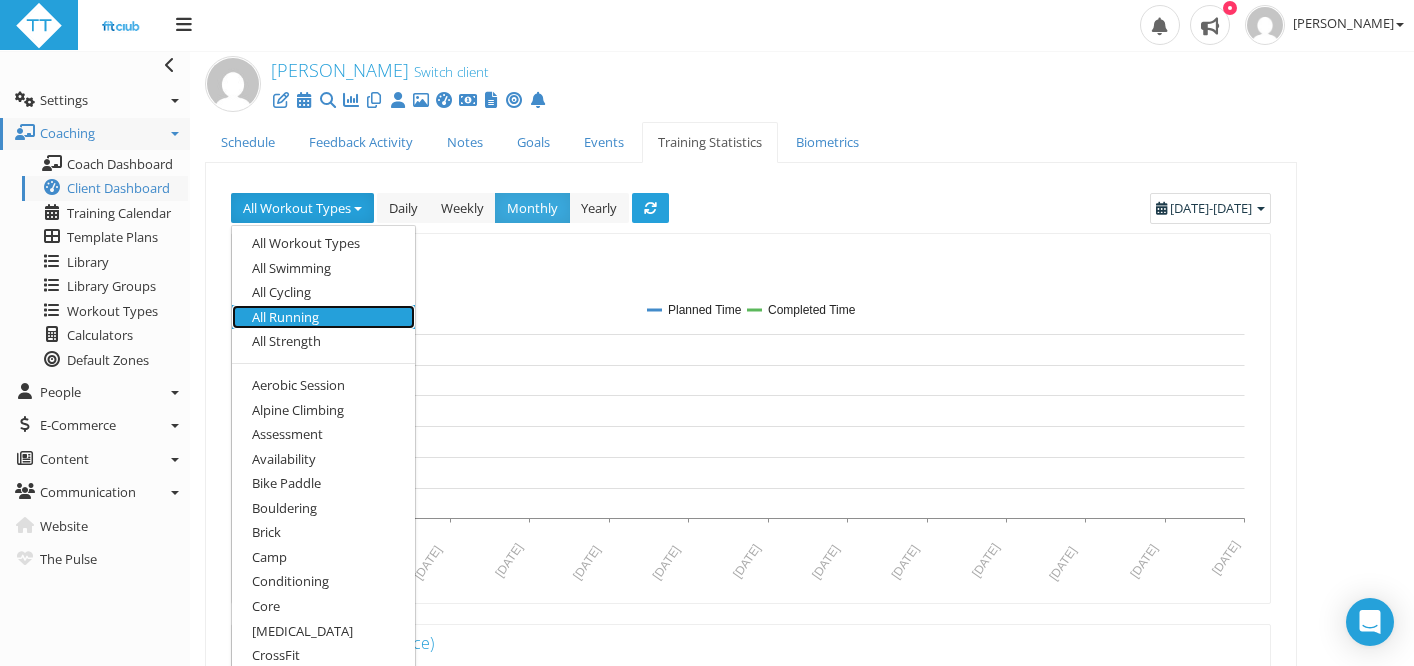 click on "All Running" at bounding box center (323, 317) 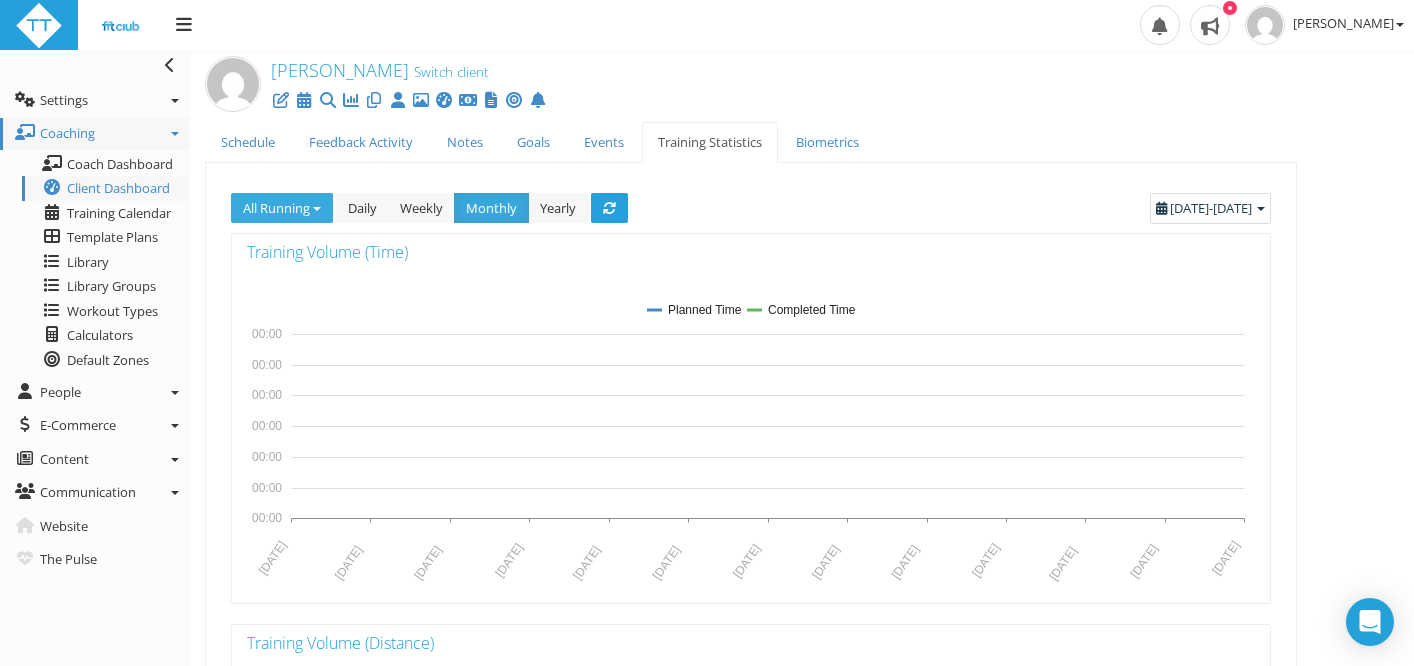 click on "All Running" at bounding box center (276, 208) 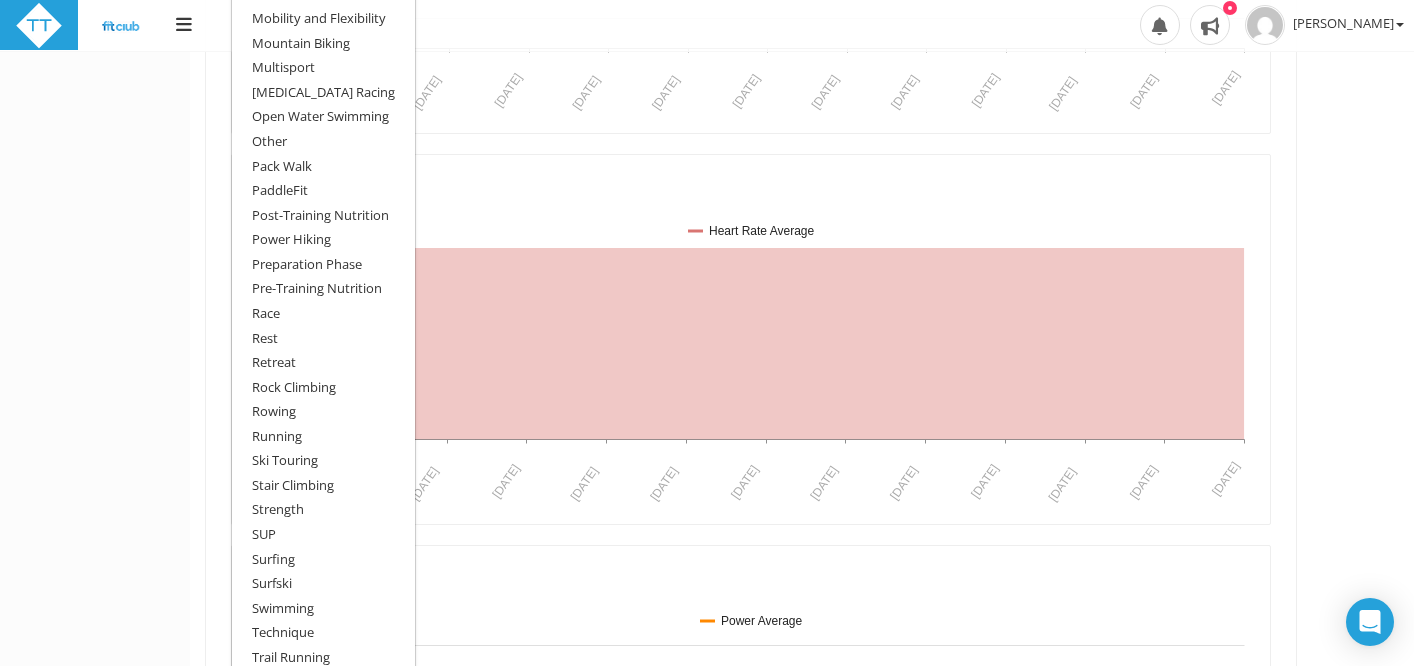 scroll, scrollTop: 1265, scrollLeft: 0, axis: vertical 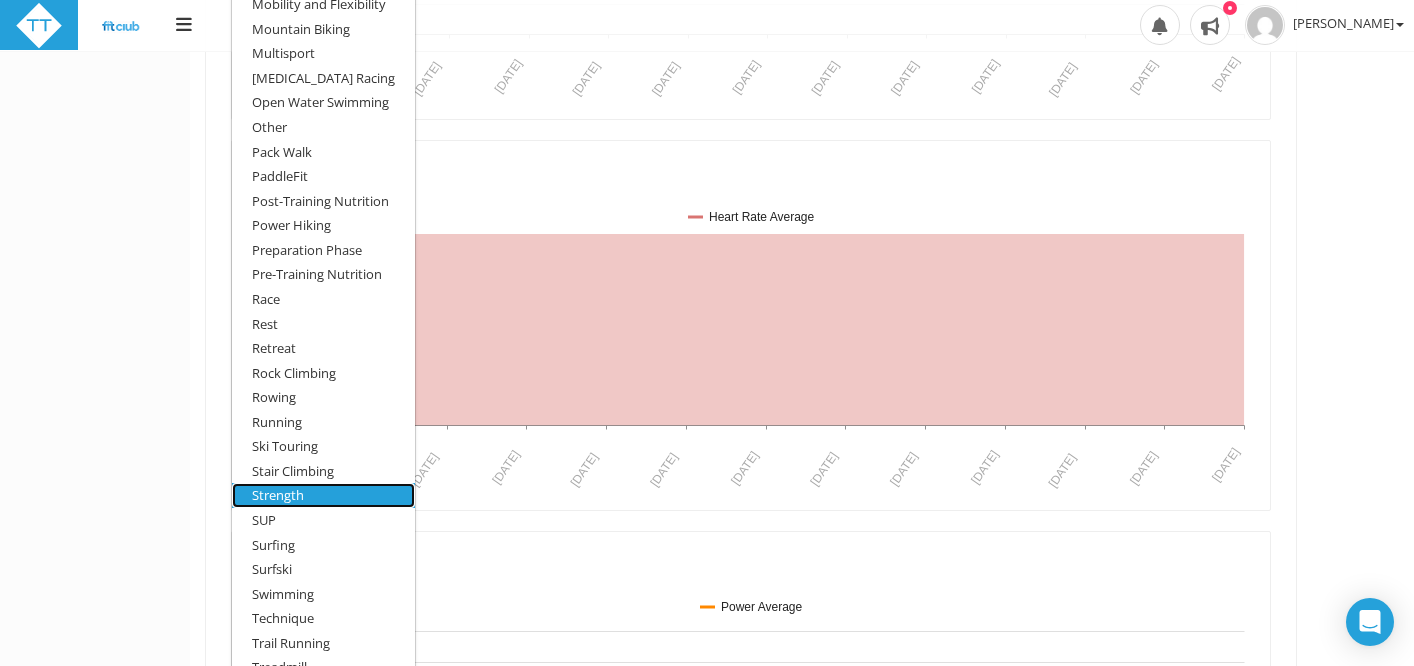 click on "Strength" at bounding box center [278, 495] 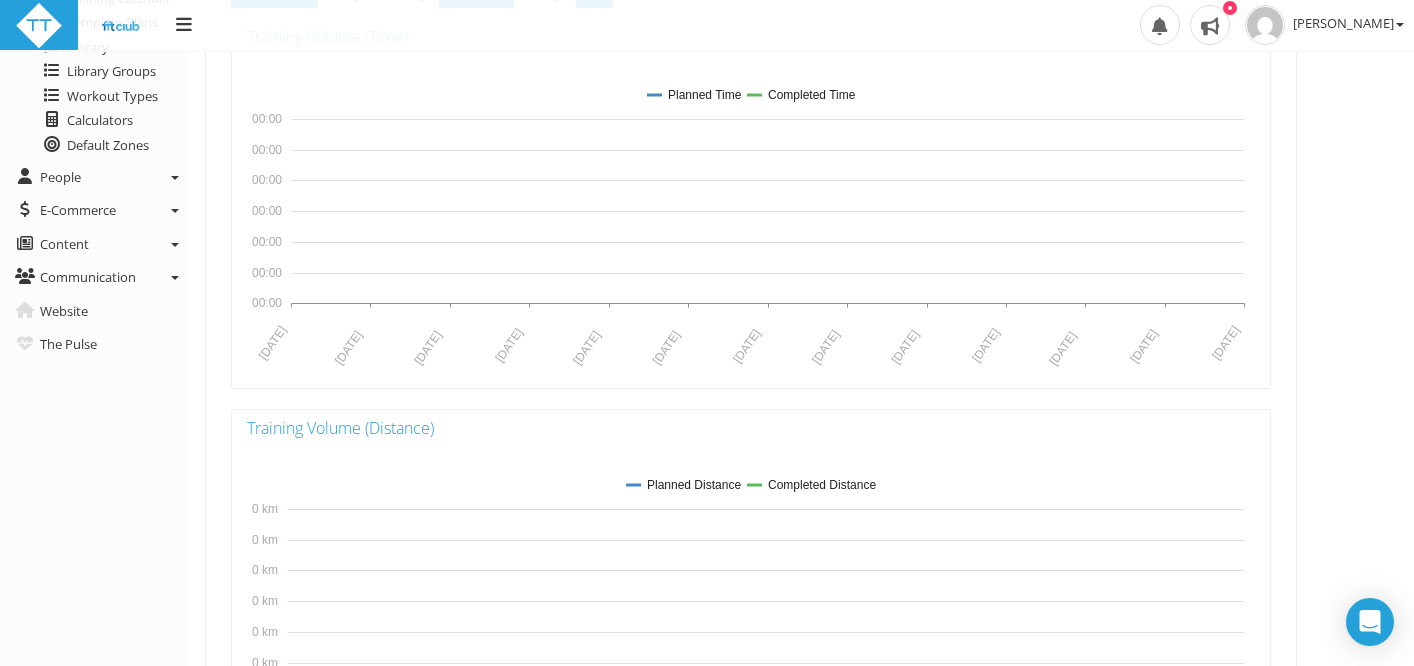 scroll, scrollTop: 0, scrollLeft: 0, axis: both 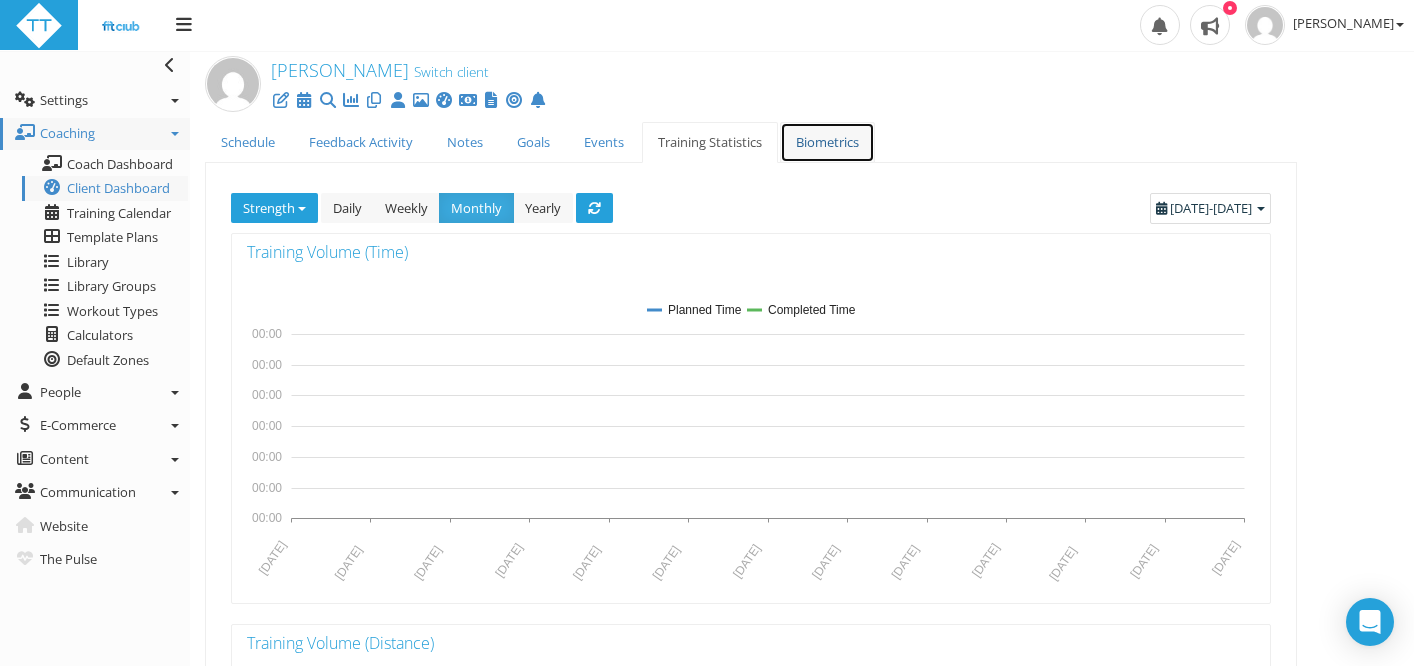 click on "Biometrics" at bounding box center (827, 142) 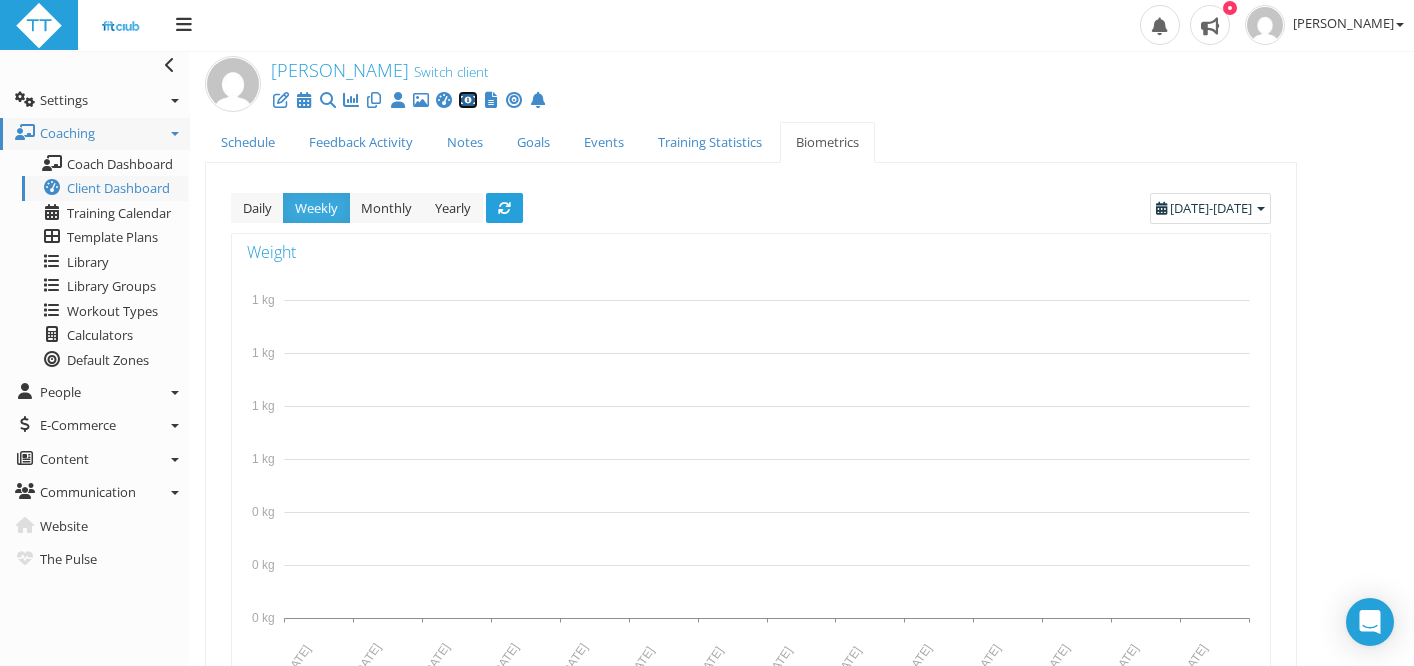 click at bounding box center (468, 100) 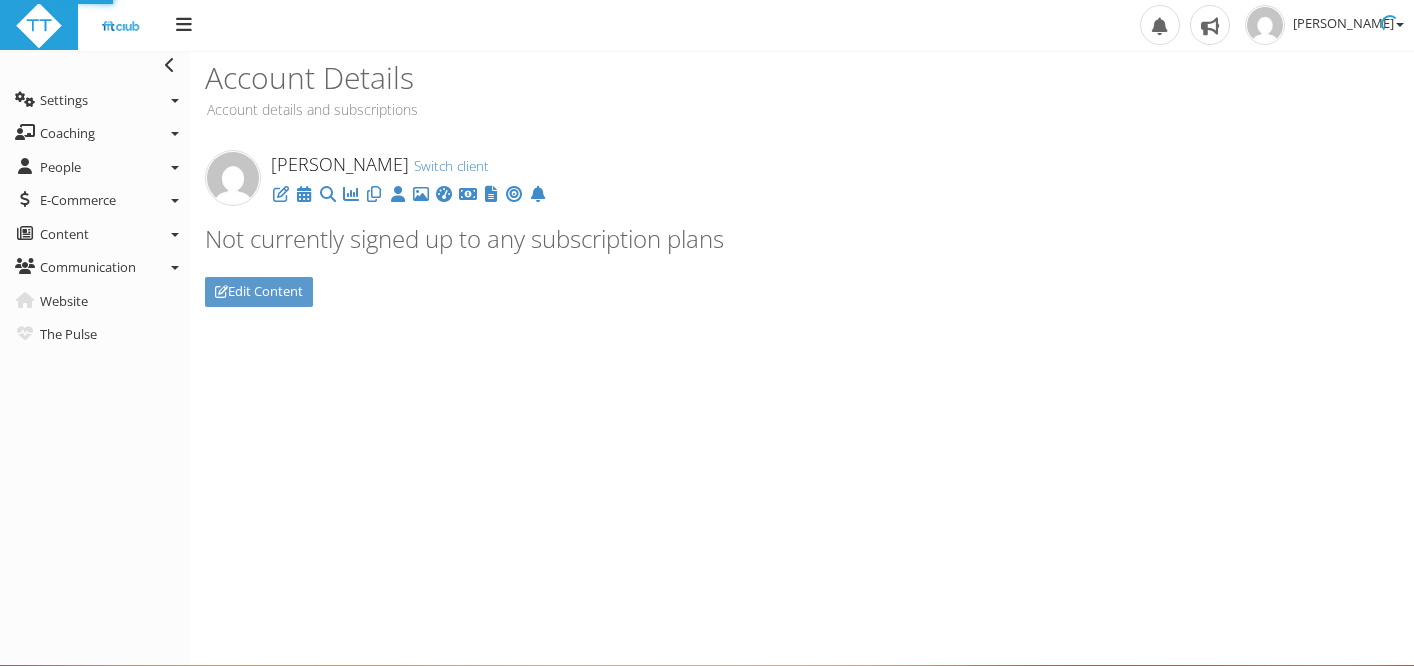 scroll, scrollTop: 0, scrollLeft: 0, axis: both 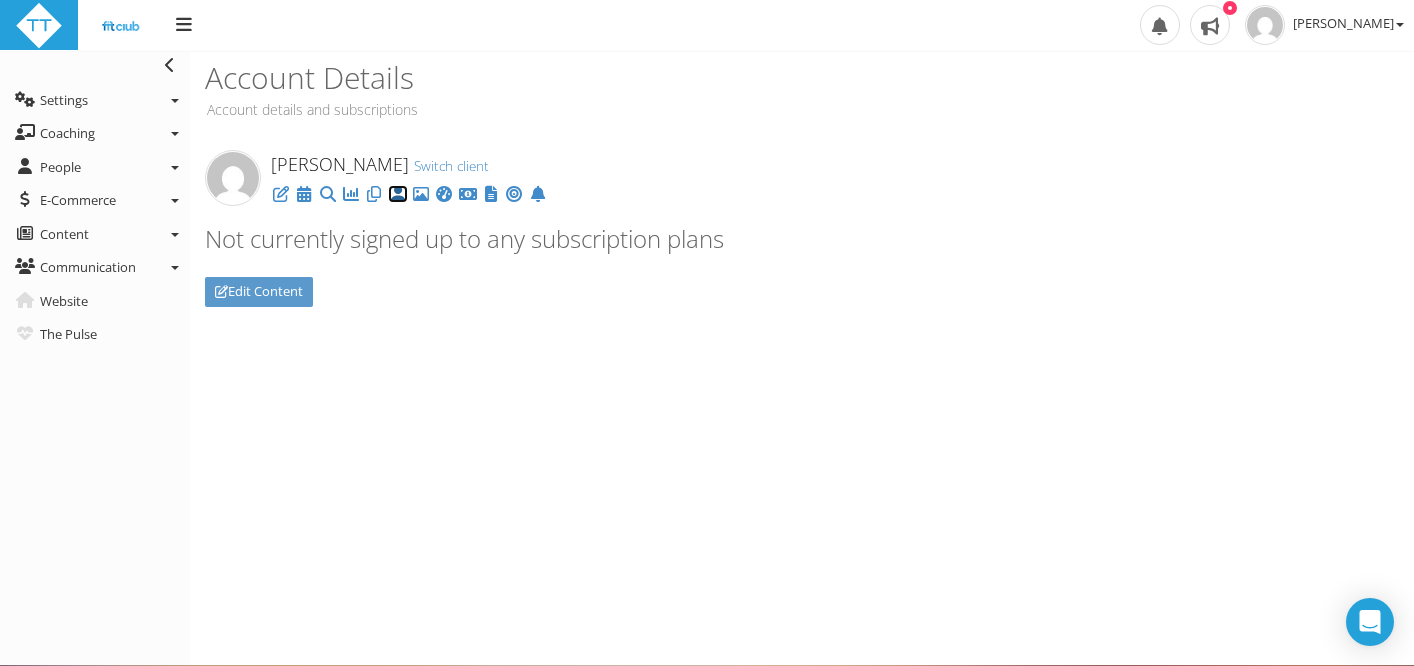 click at bounding box center (398, 194) 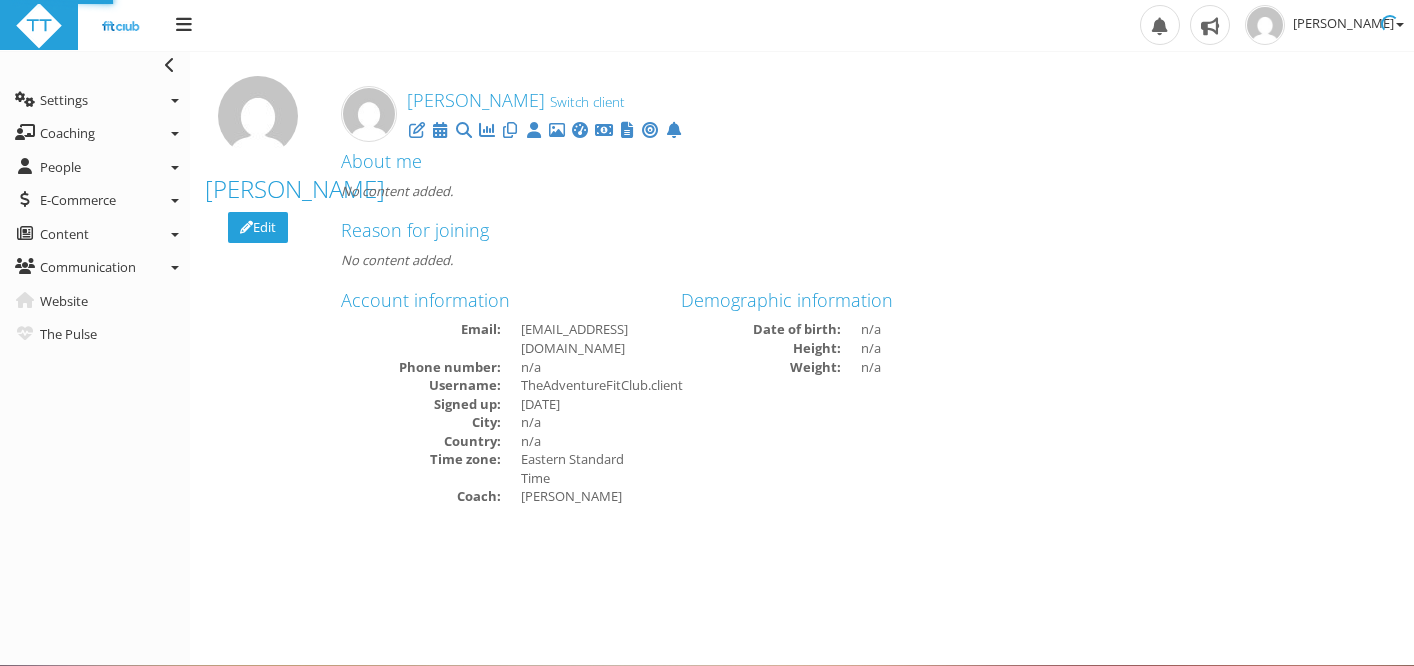 scroll, scrollTop: 0, scrollLeft: 0, axis: both 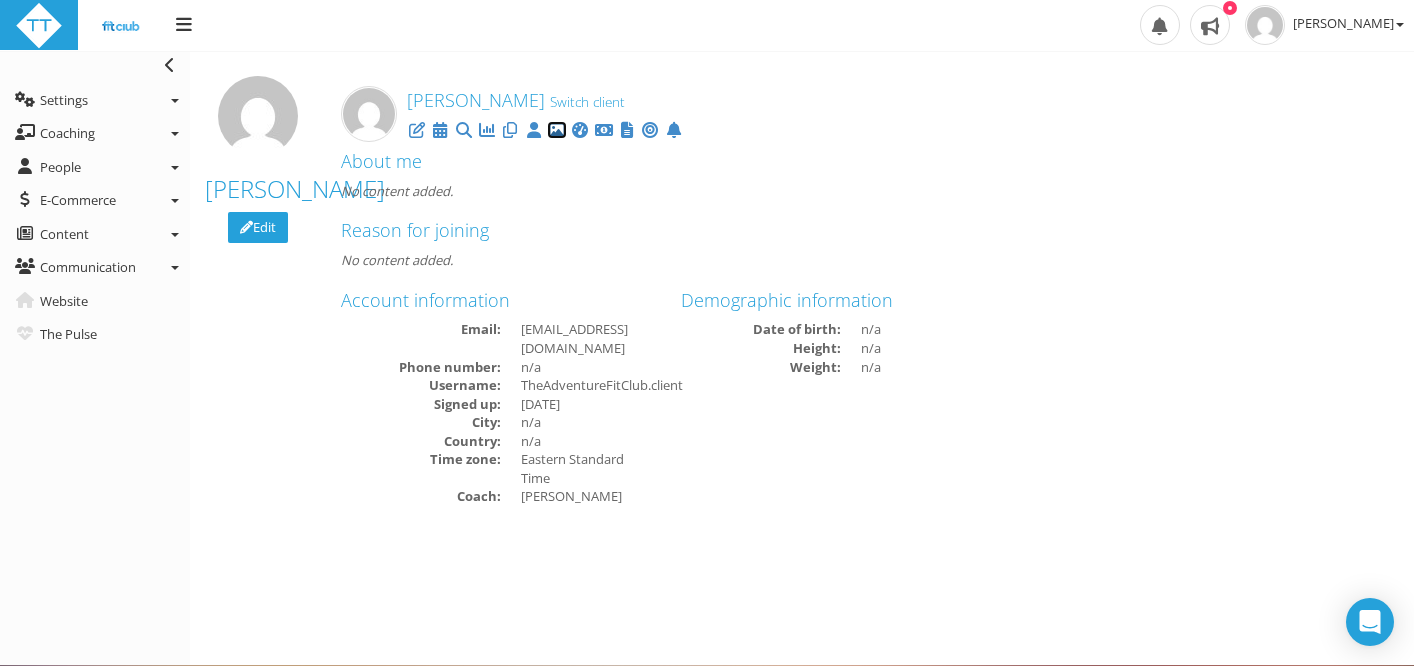 click at bounding box center (557, 130) 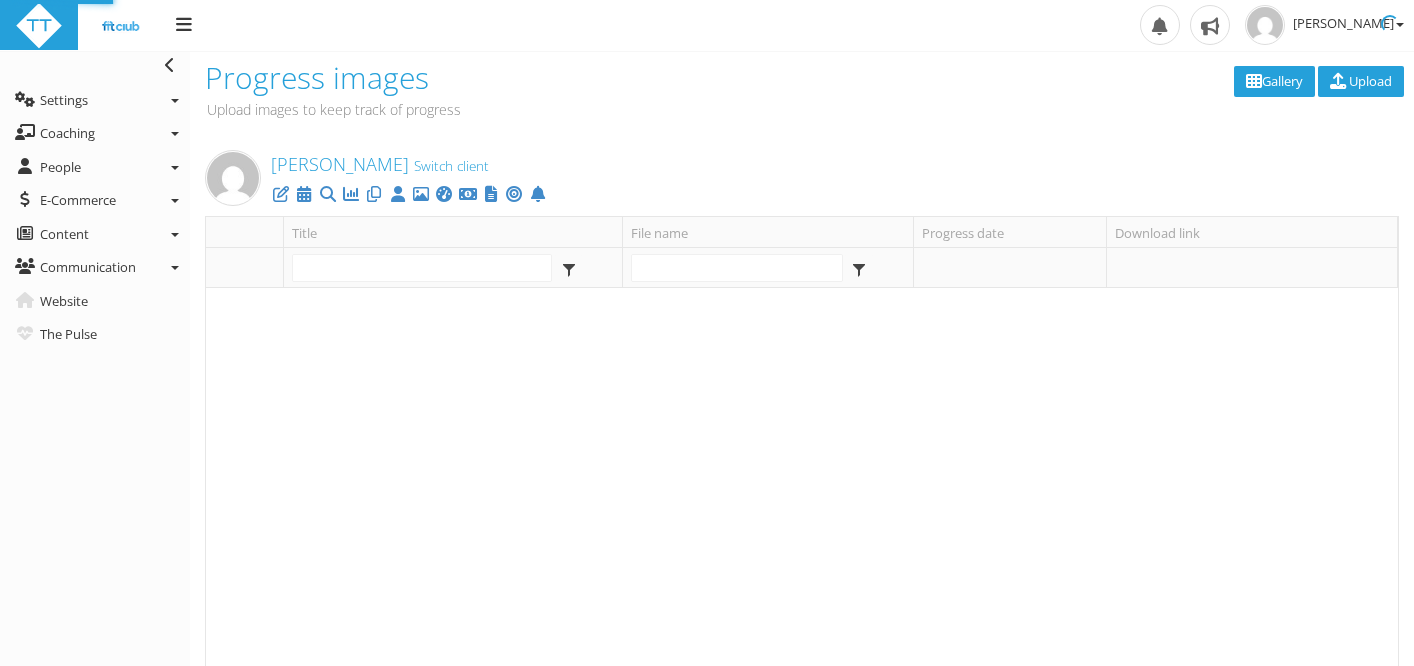scroll, scrollTop: 0, scrollLeft: 0, axis: both 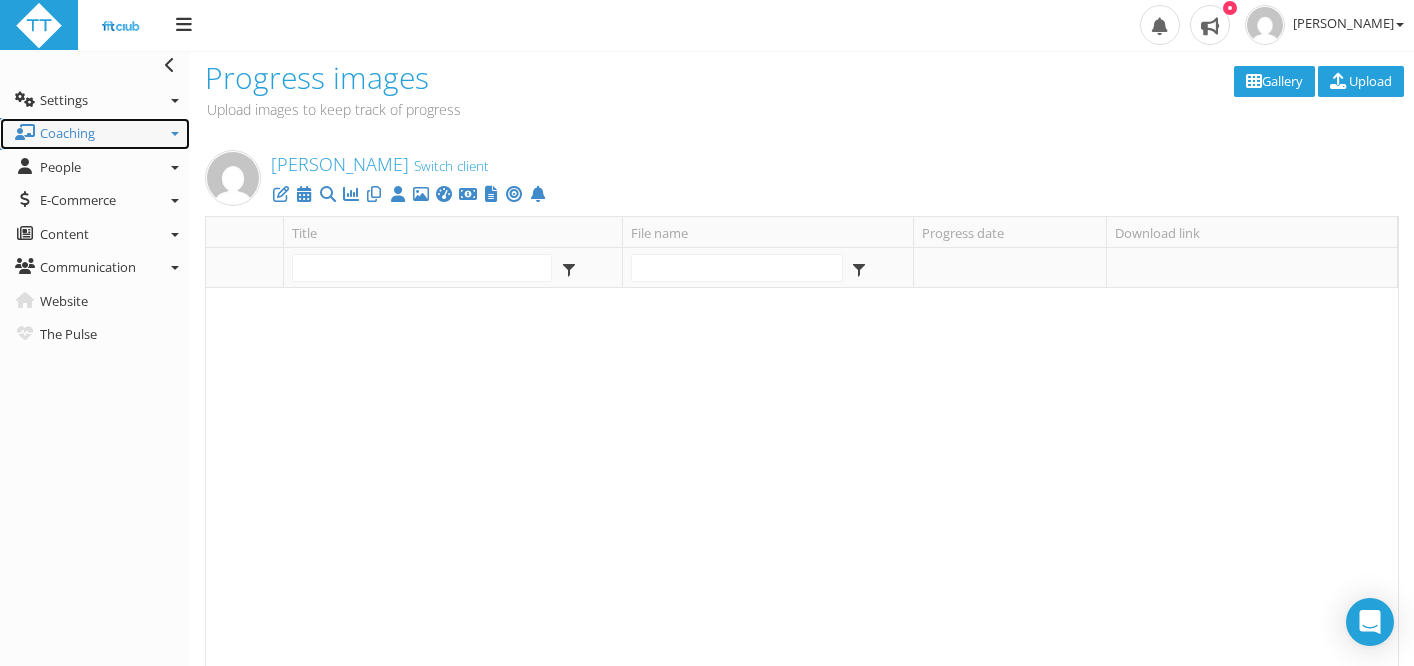 click on "Coaching" at bounding box center [95, 134] 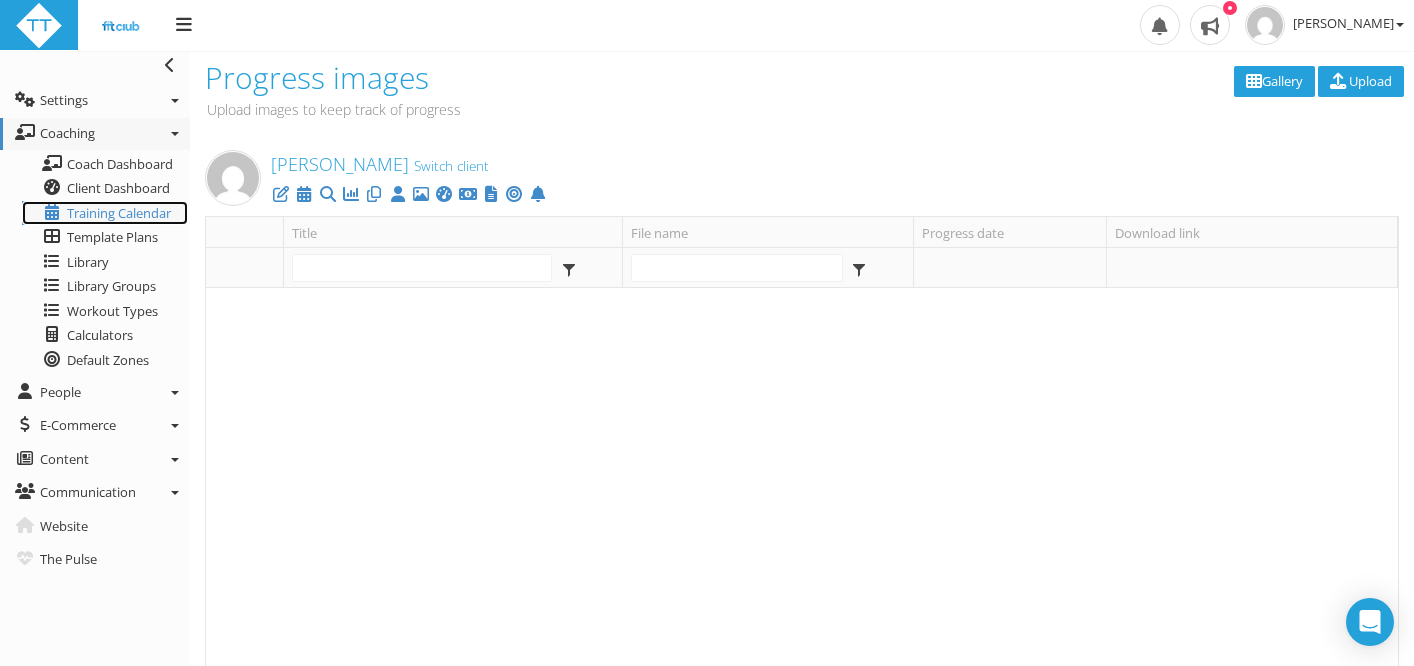 click on "Training Calendar" at bounding box center (119, 213) 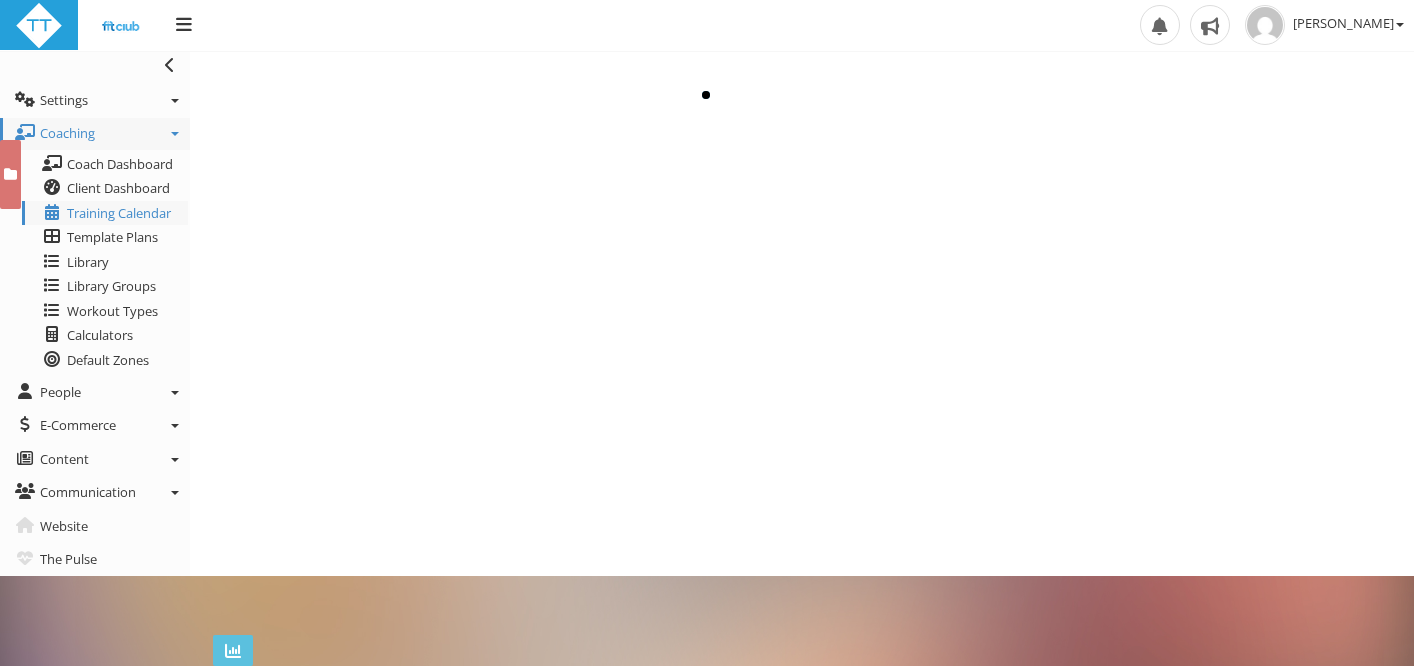 scroll, scrollTop: 0, scrollLeft: 0, axis: both 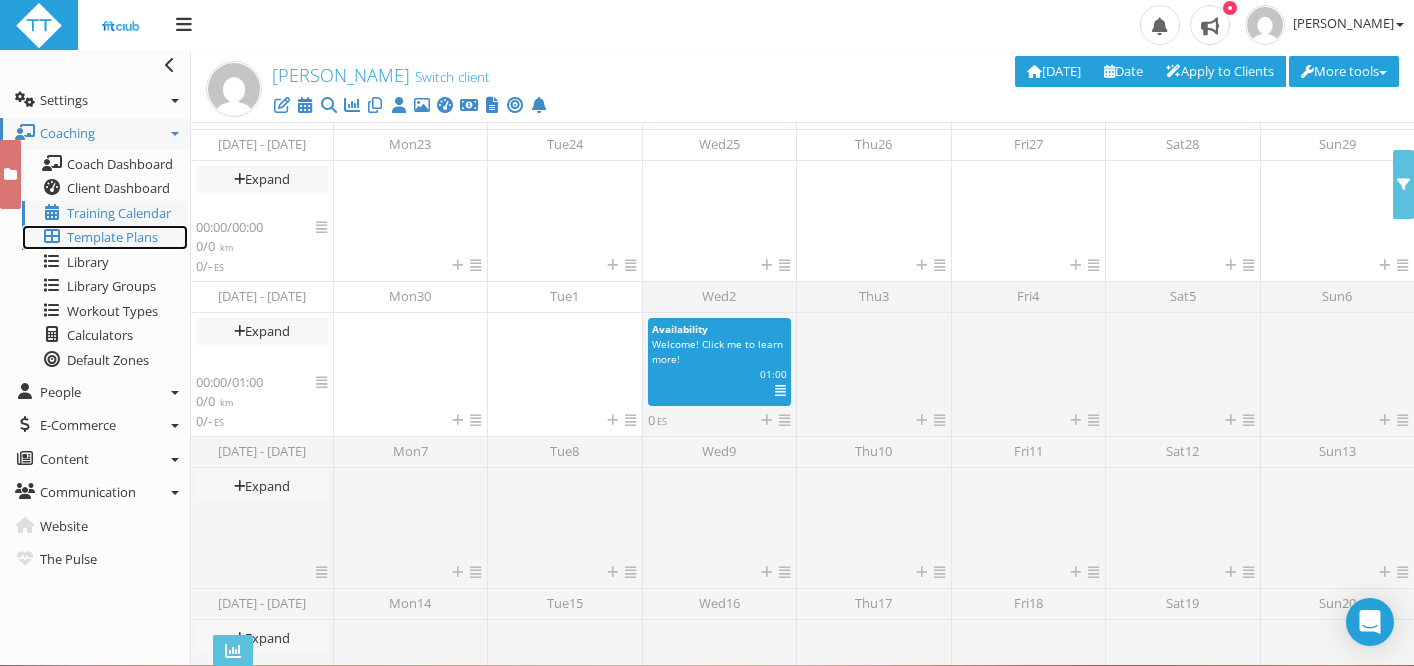 click on "Template Plans" at bounding box center [112, 237] 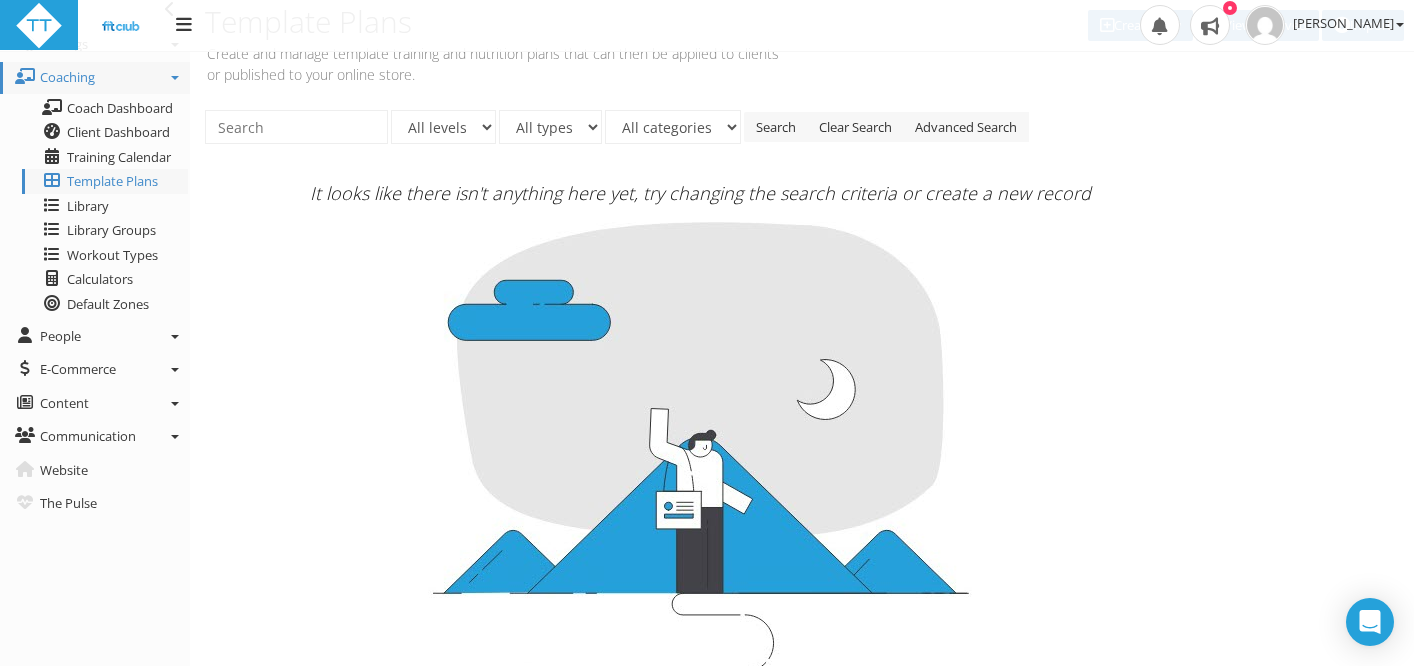 scroll, scrollTop: 0, scrollLeft: 0, axis: both 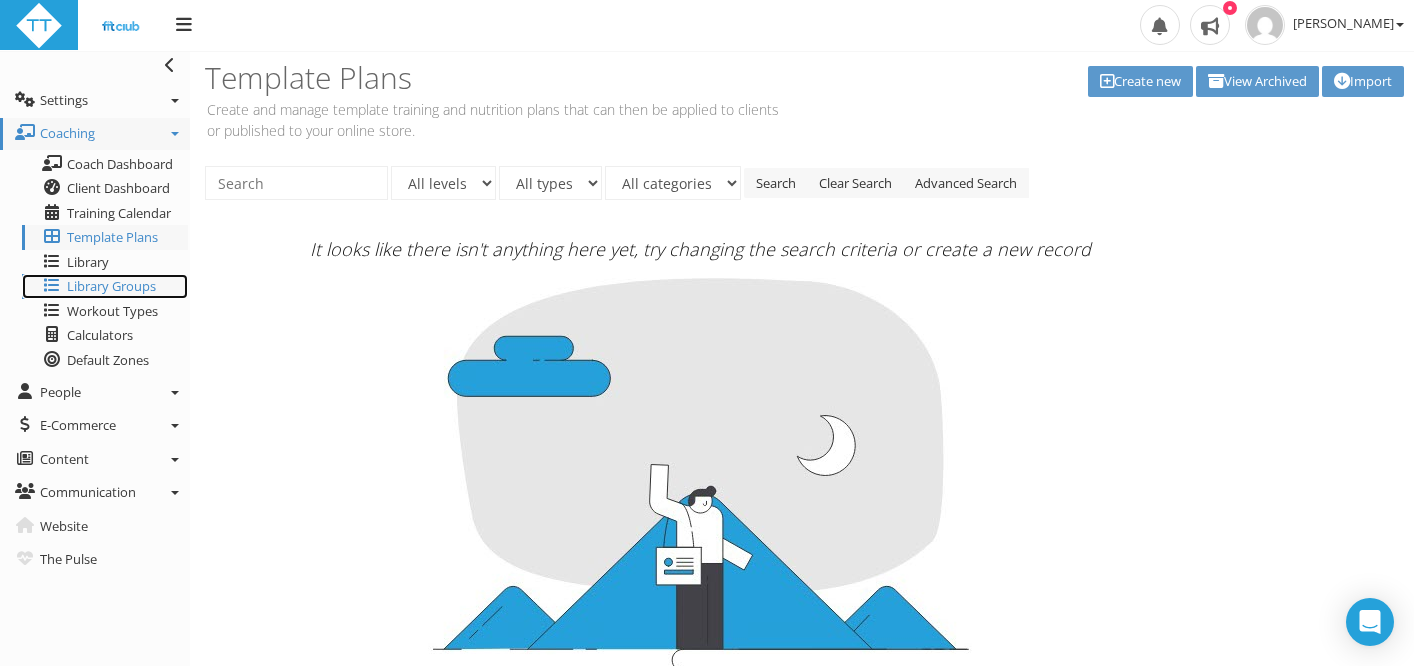 click on "Library Groups" at bounding box center [111, 286] 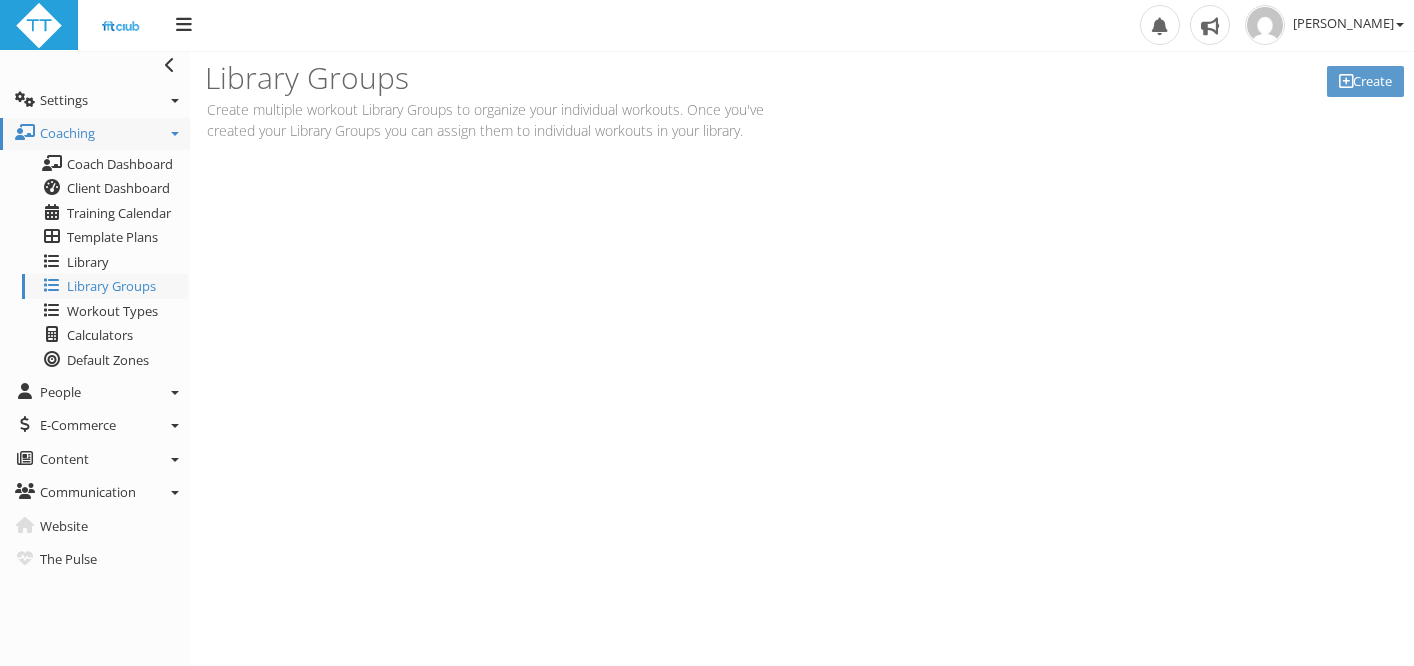 scroll, scrollTop: 0, scrollLeft: 0, axis: both 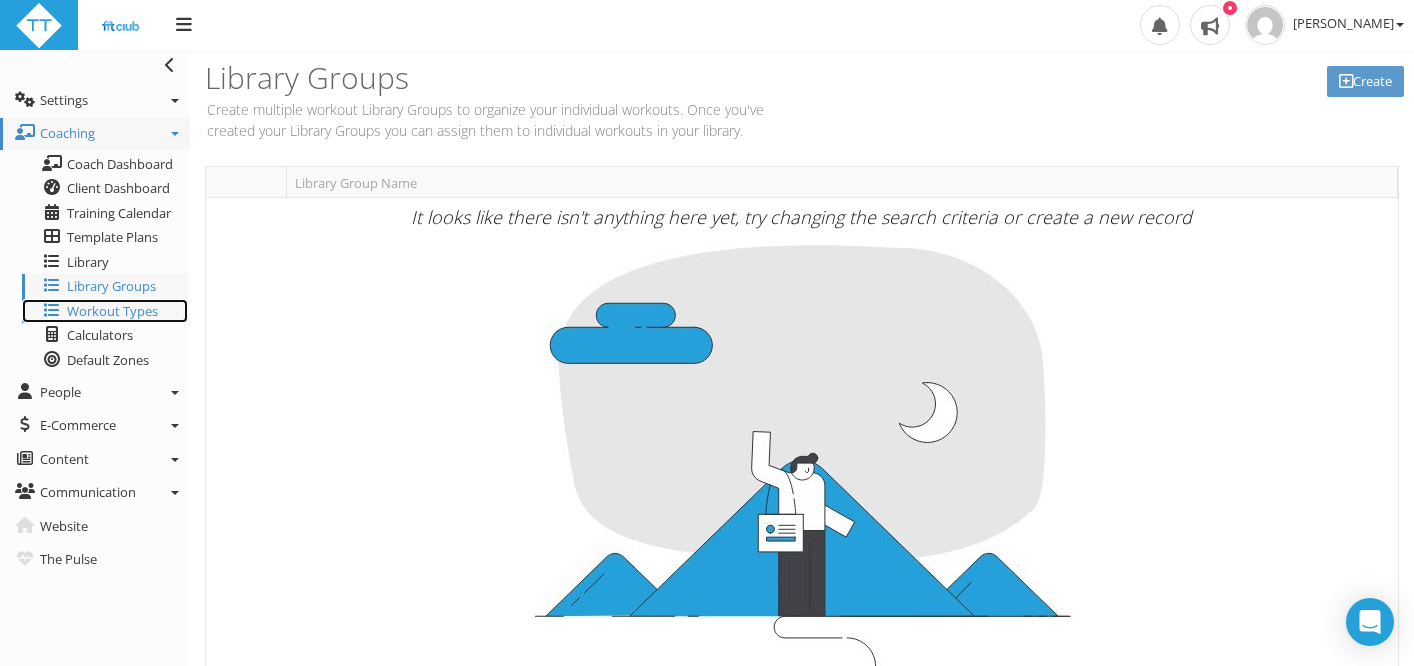 click on "Workout Types" at bounding box center (112, 311) 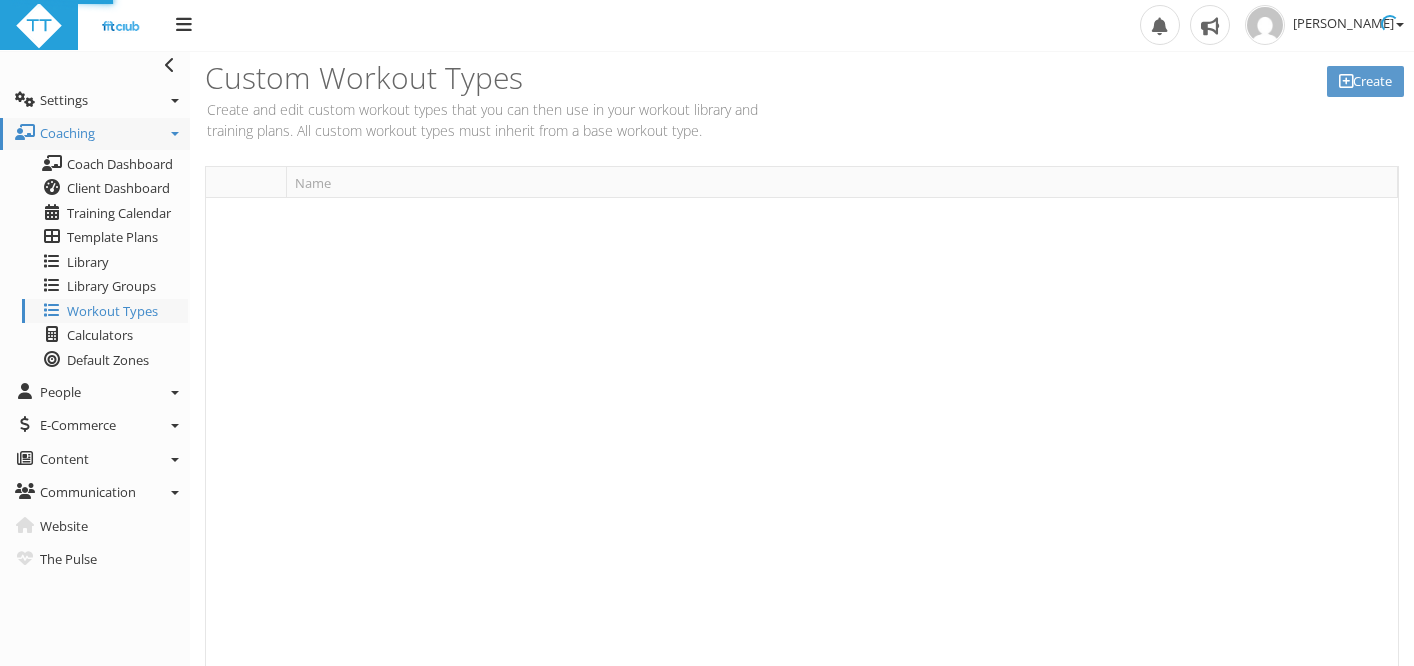 scroll, scrollTop: 0, scrollLeft: 0, axis: both 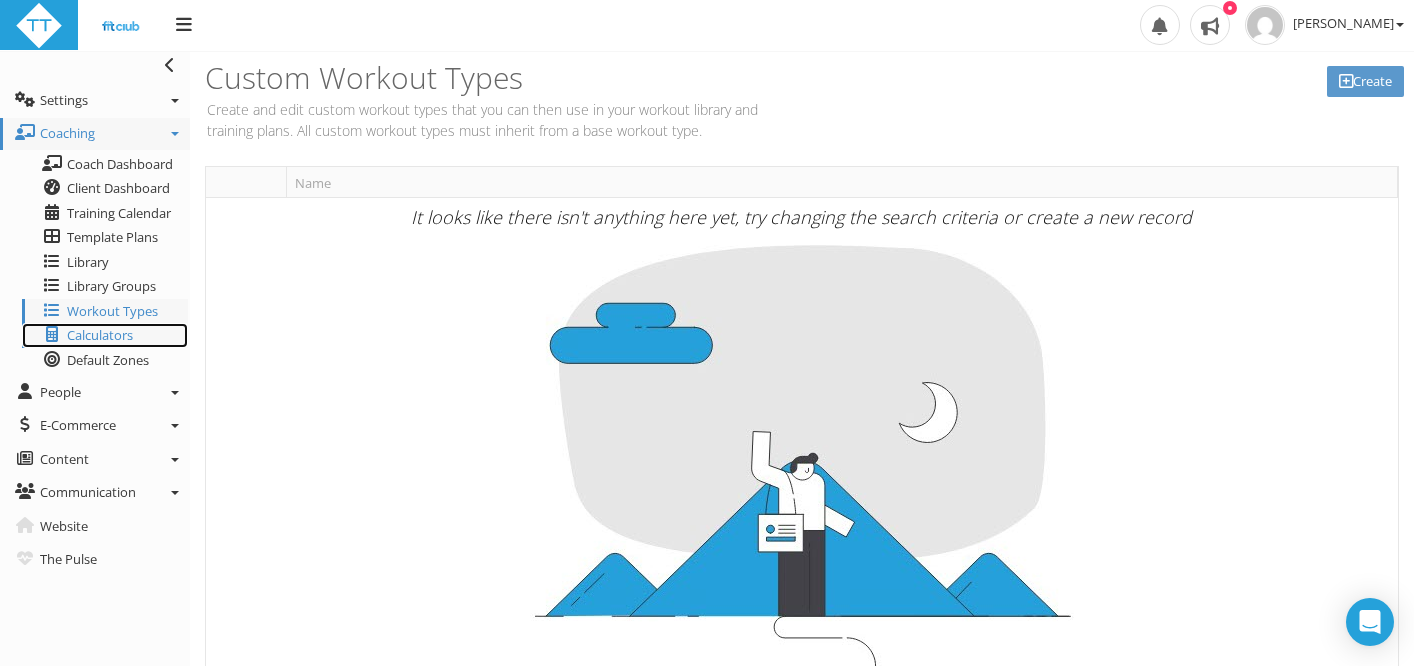 click on "Calculators" at bounding box center (100, 335) 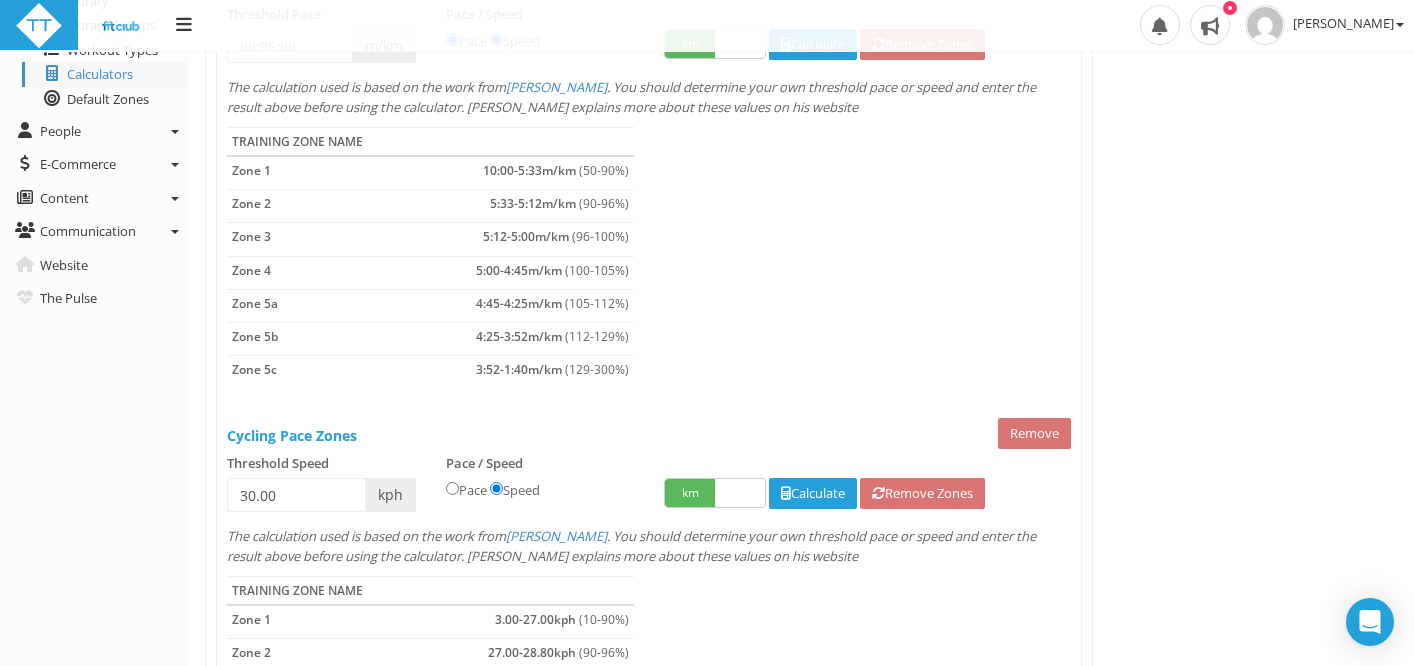 scroll, scrollTop: 0, scrollLeft: 0, axis: both 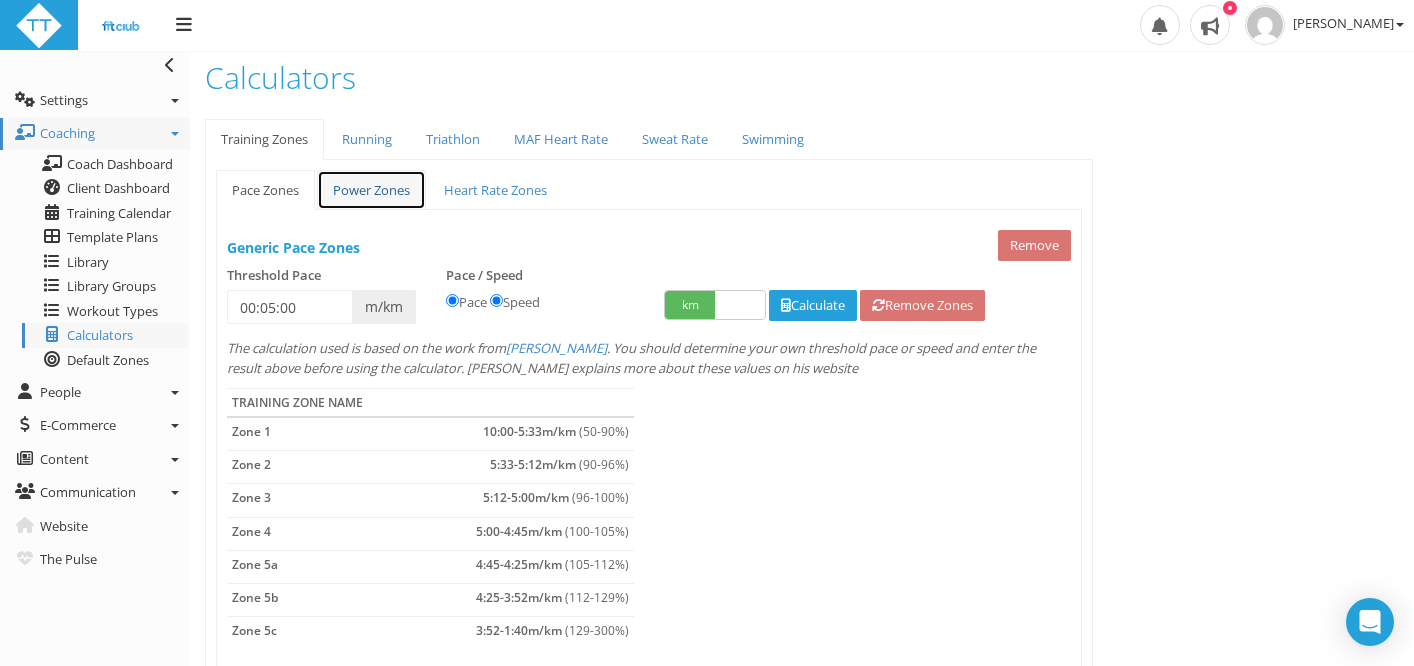 click on "Power Zones" at bounding box center (371, 190) 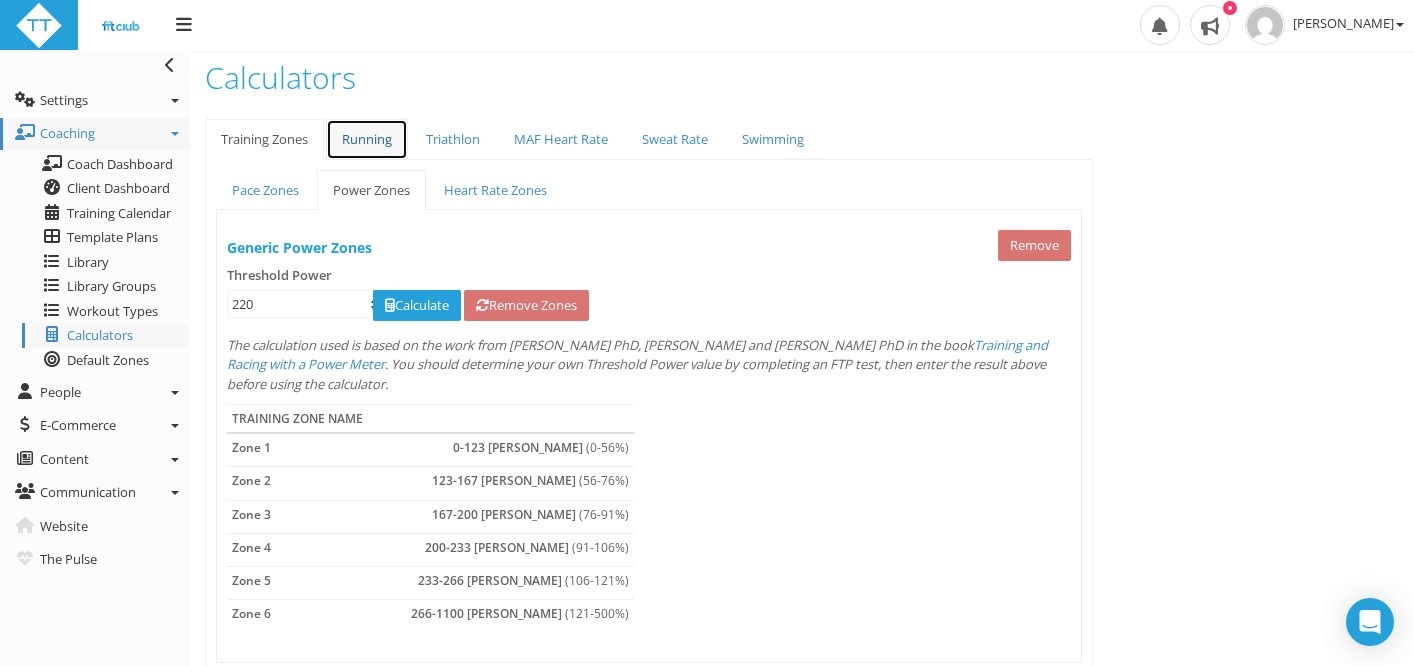 click on "Running" at bounding box center [367, 139] 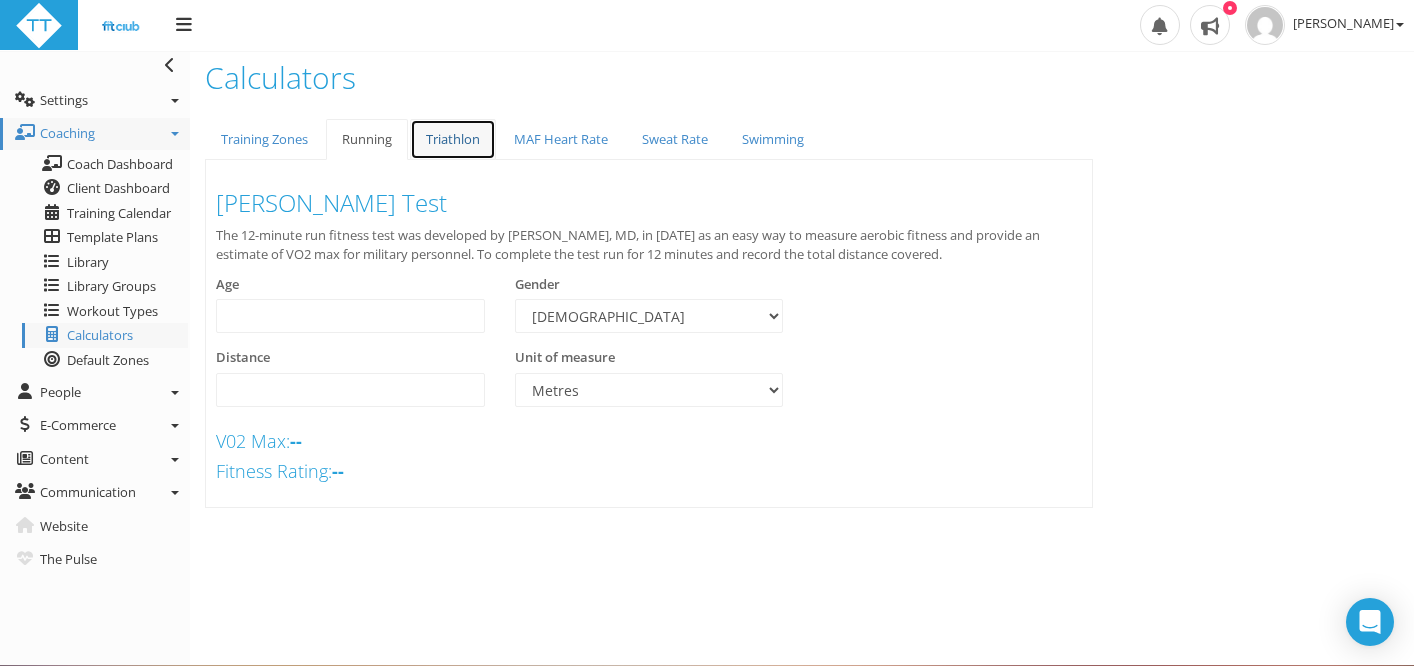 click on "Triathlon" at bounding box center [453, 139] 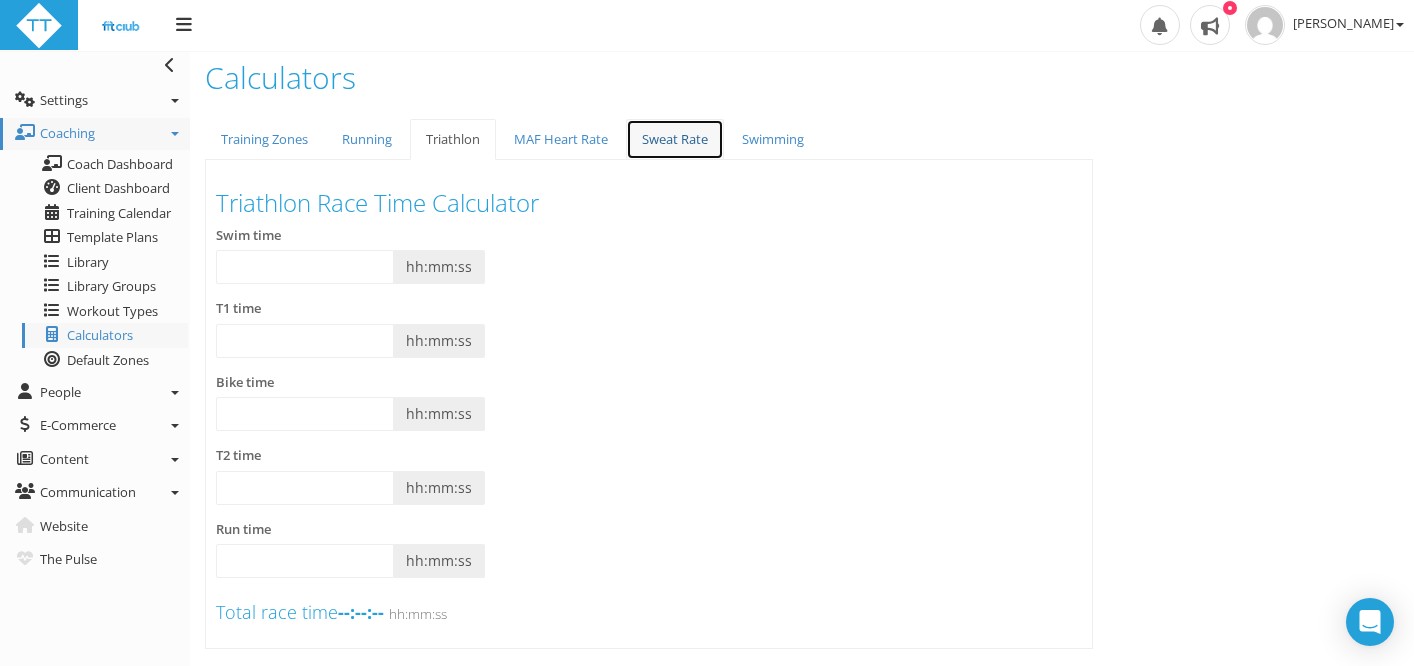 click on "Sweat Rate" at bounding box center (675, 139) 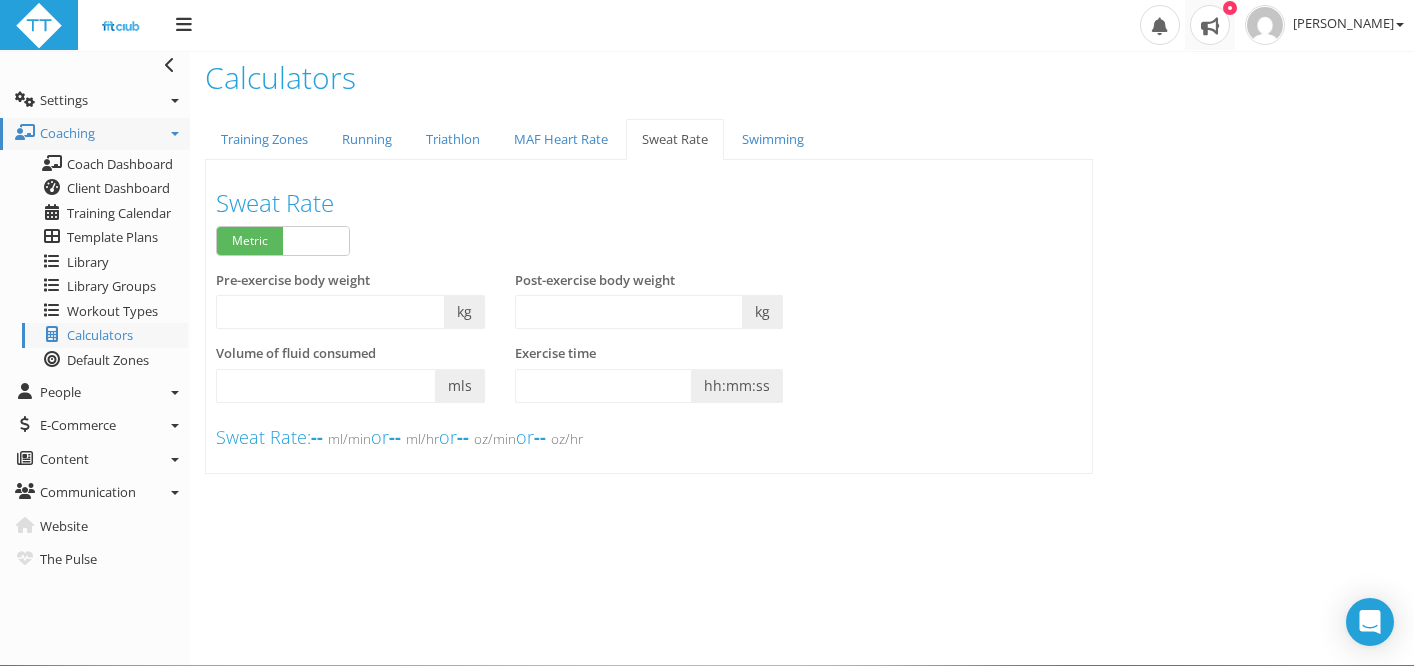 click at bounding box center (1210, 25) 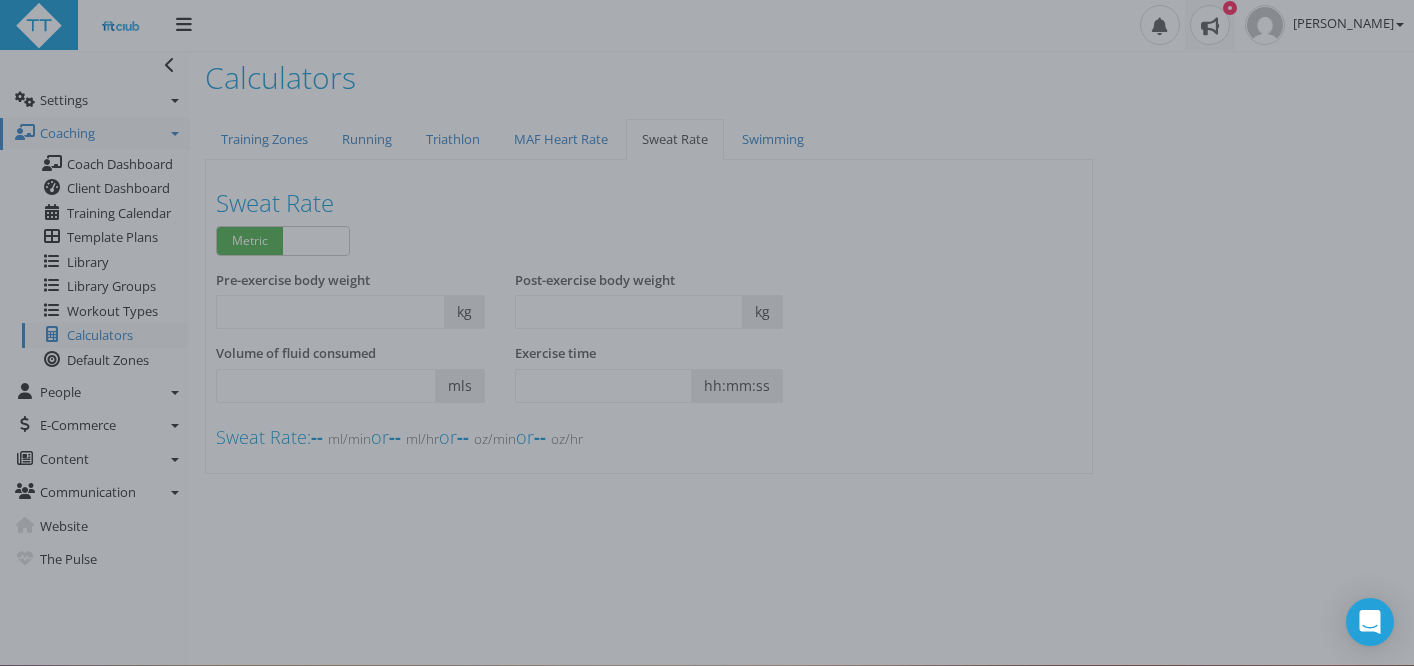 click at bounding box center [707, 333] 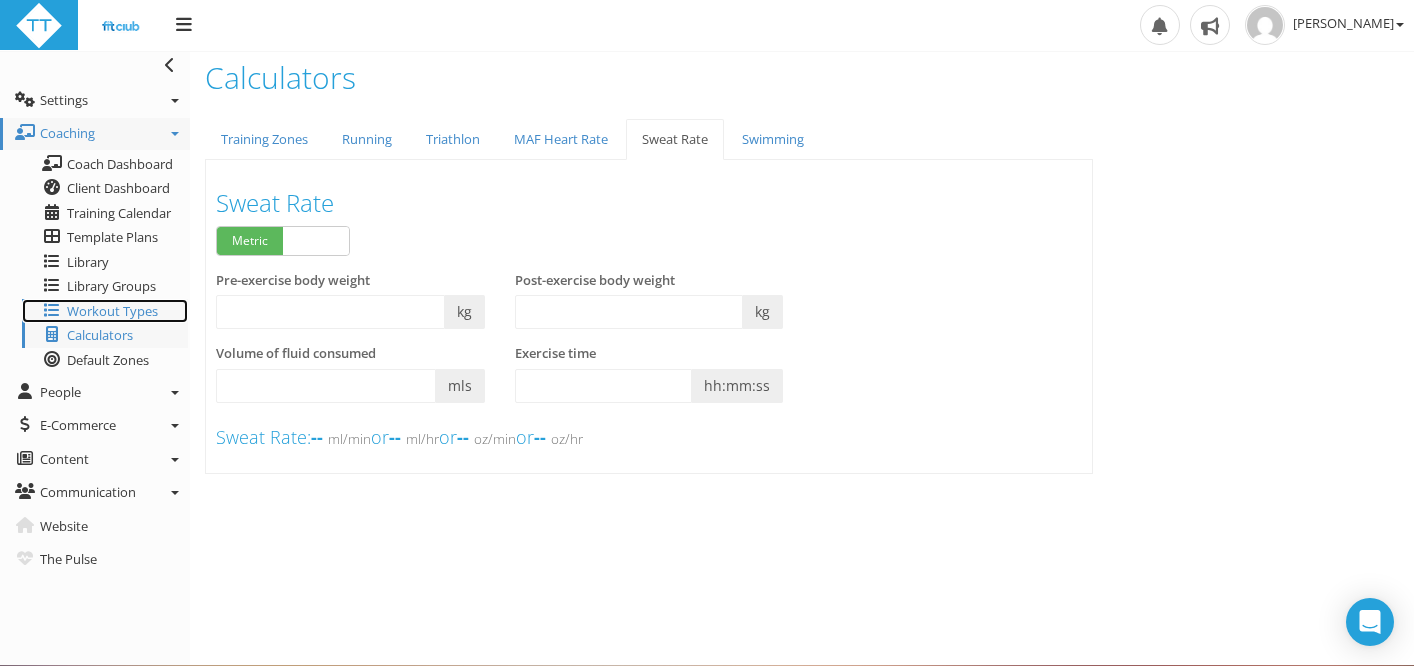 click on "Workout Types" at bounding box center [112, 311] 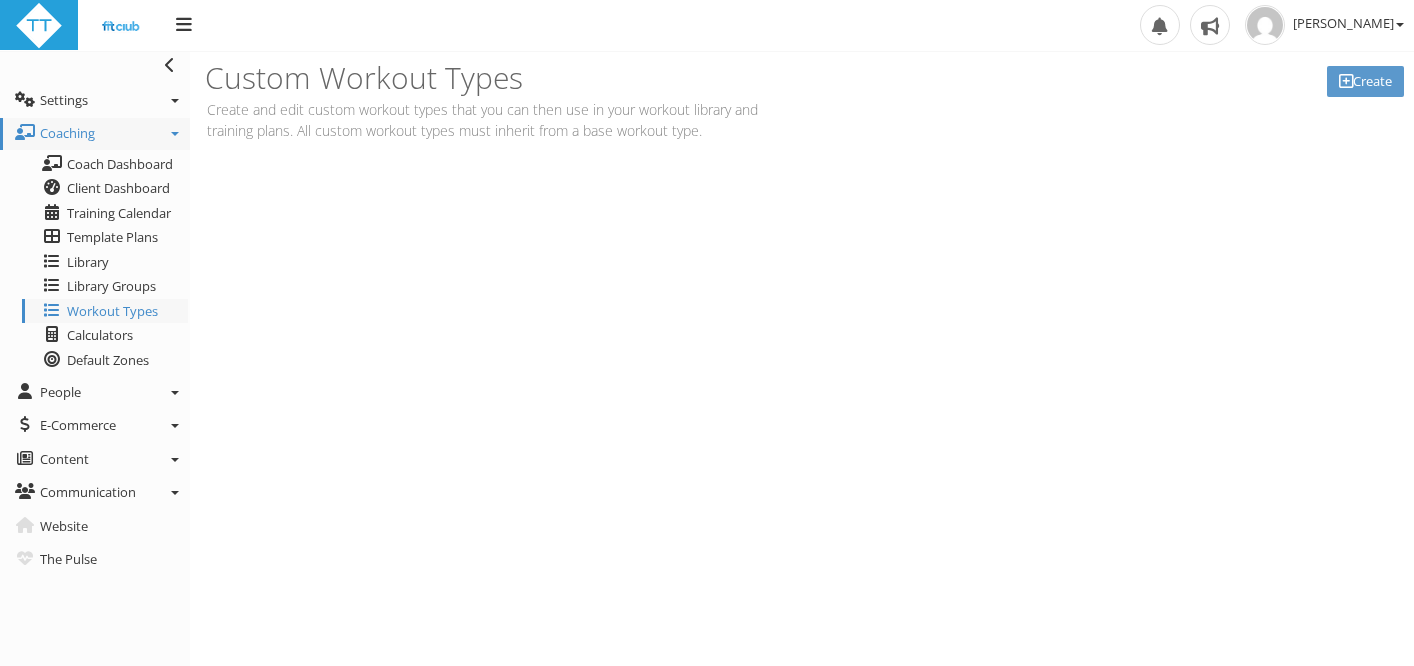 scroll, scrollTop: 0, scrollLeft: 0, axis: both 